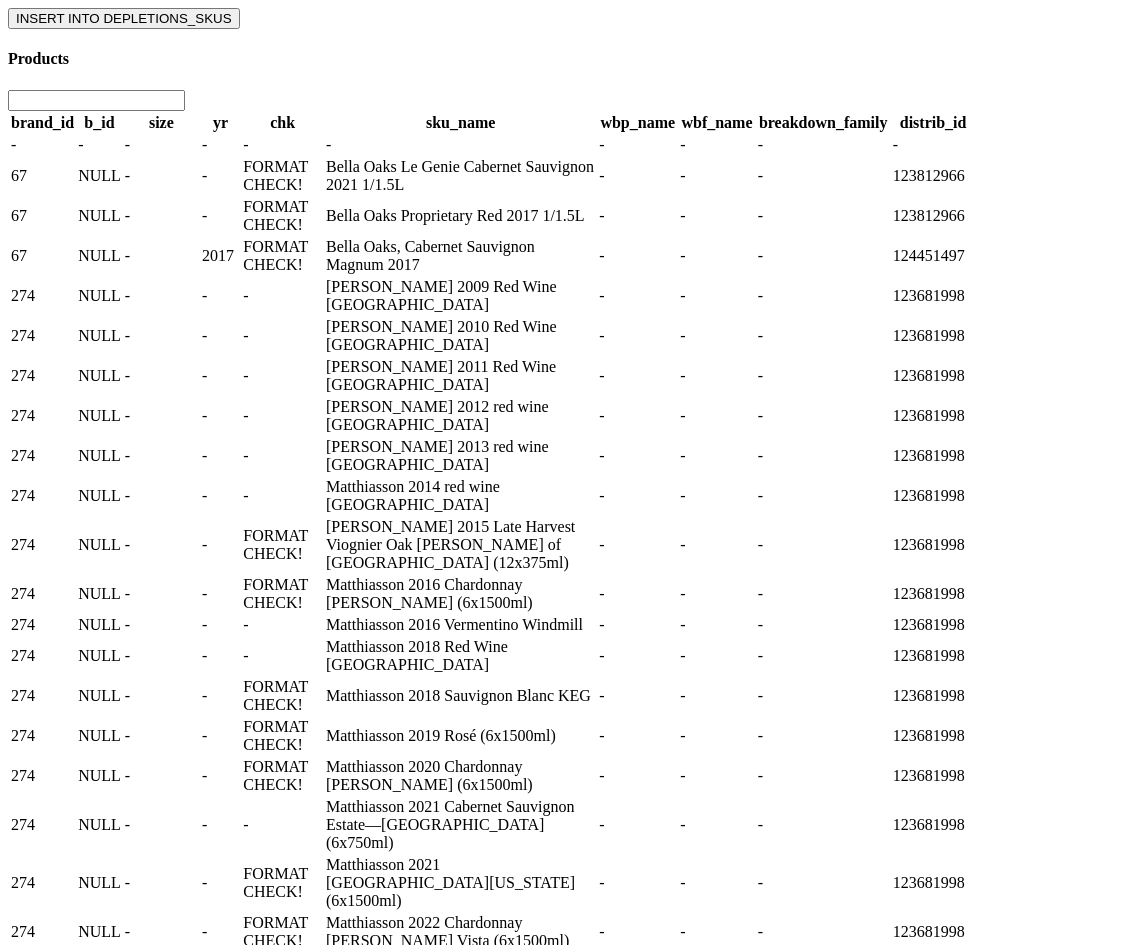 scroll, scrollTop: 0, scrollLeft: 0, axis: both 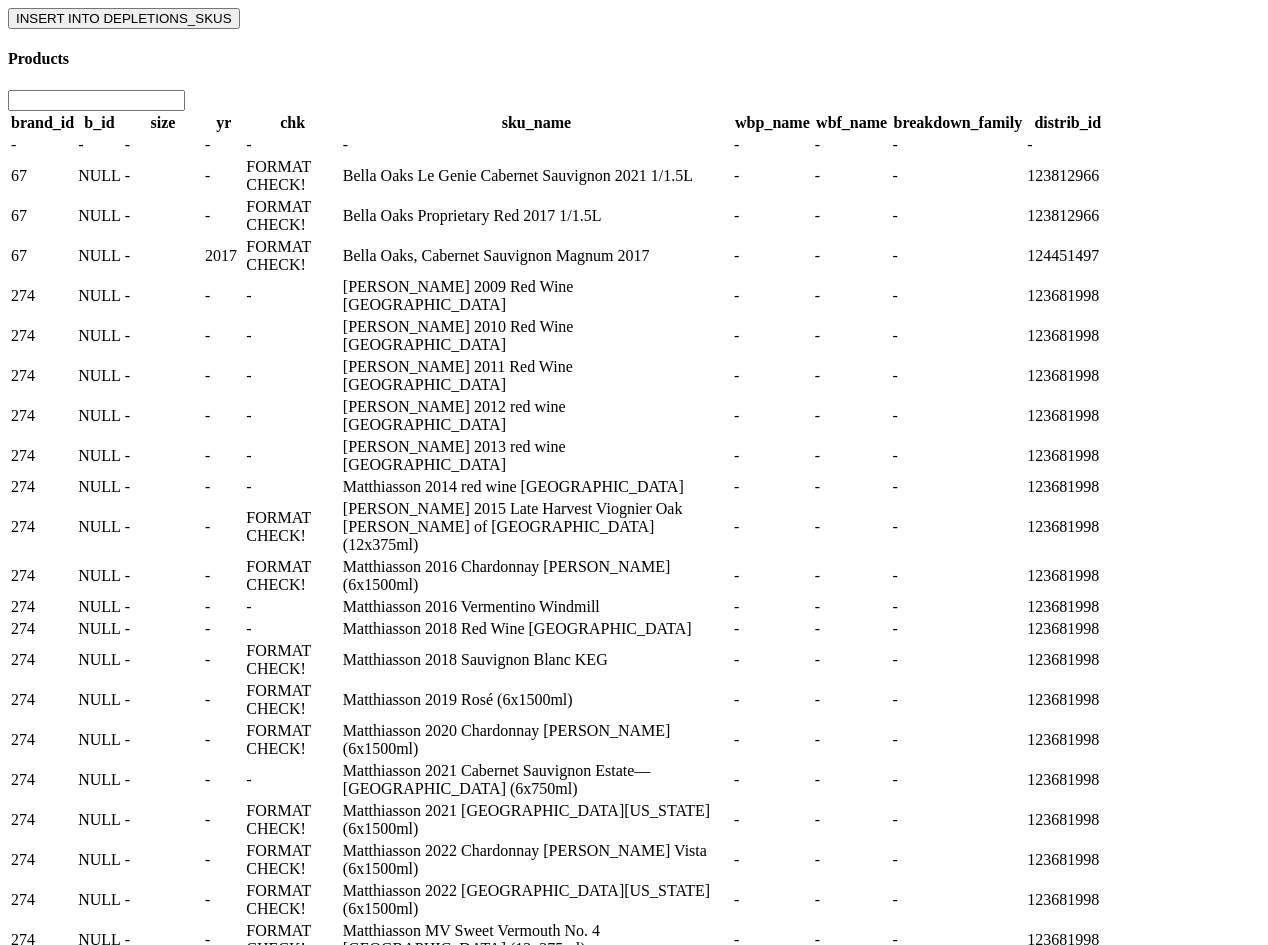 click on "-" at bounding box center (80, 144) 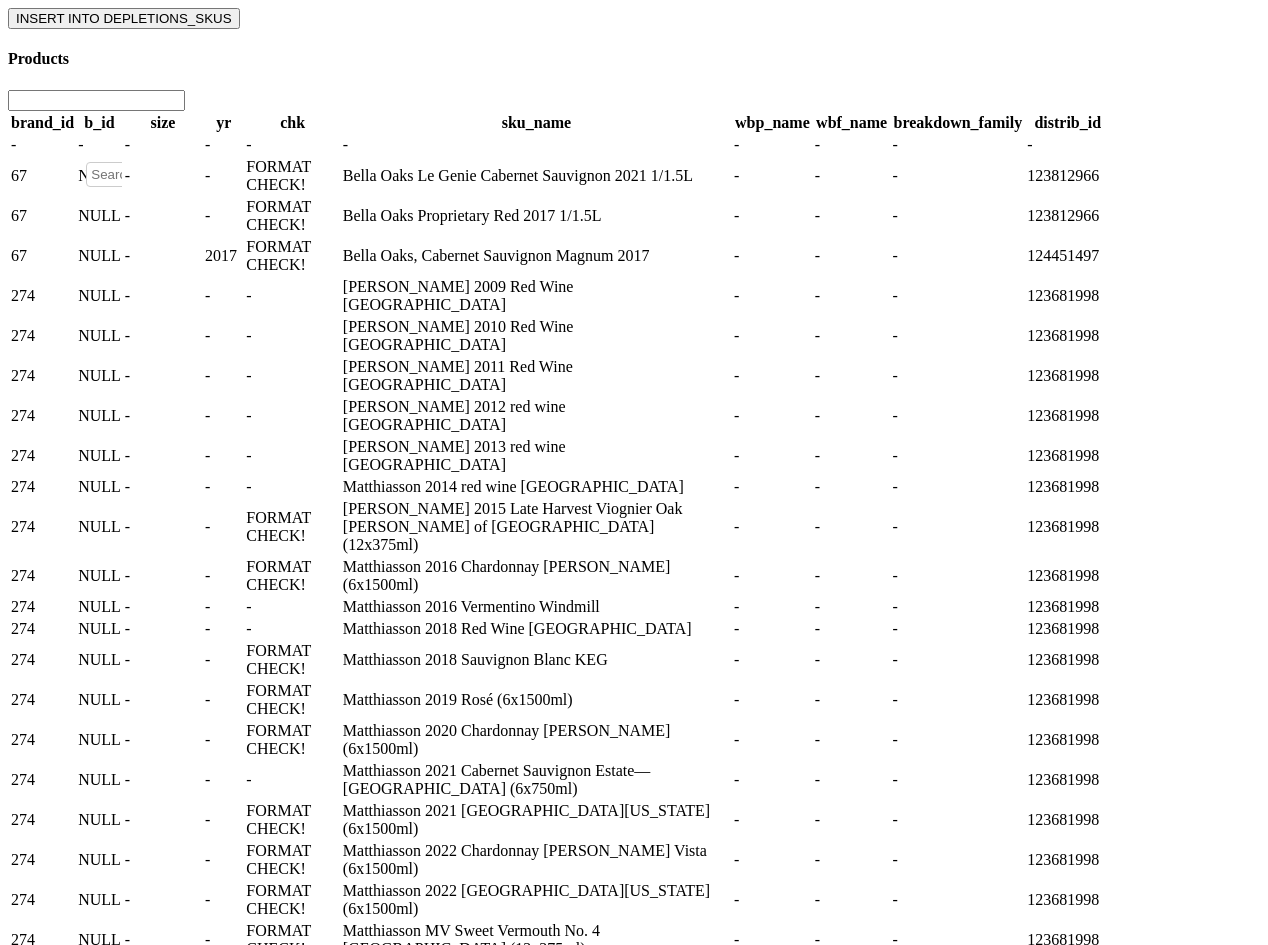 scroll, scrollTop: 0, scrollLeft: 5, axis: horizontal 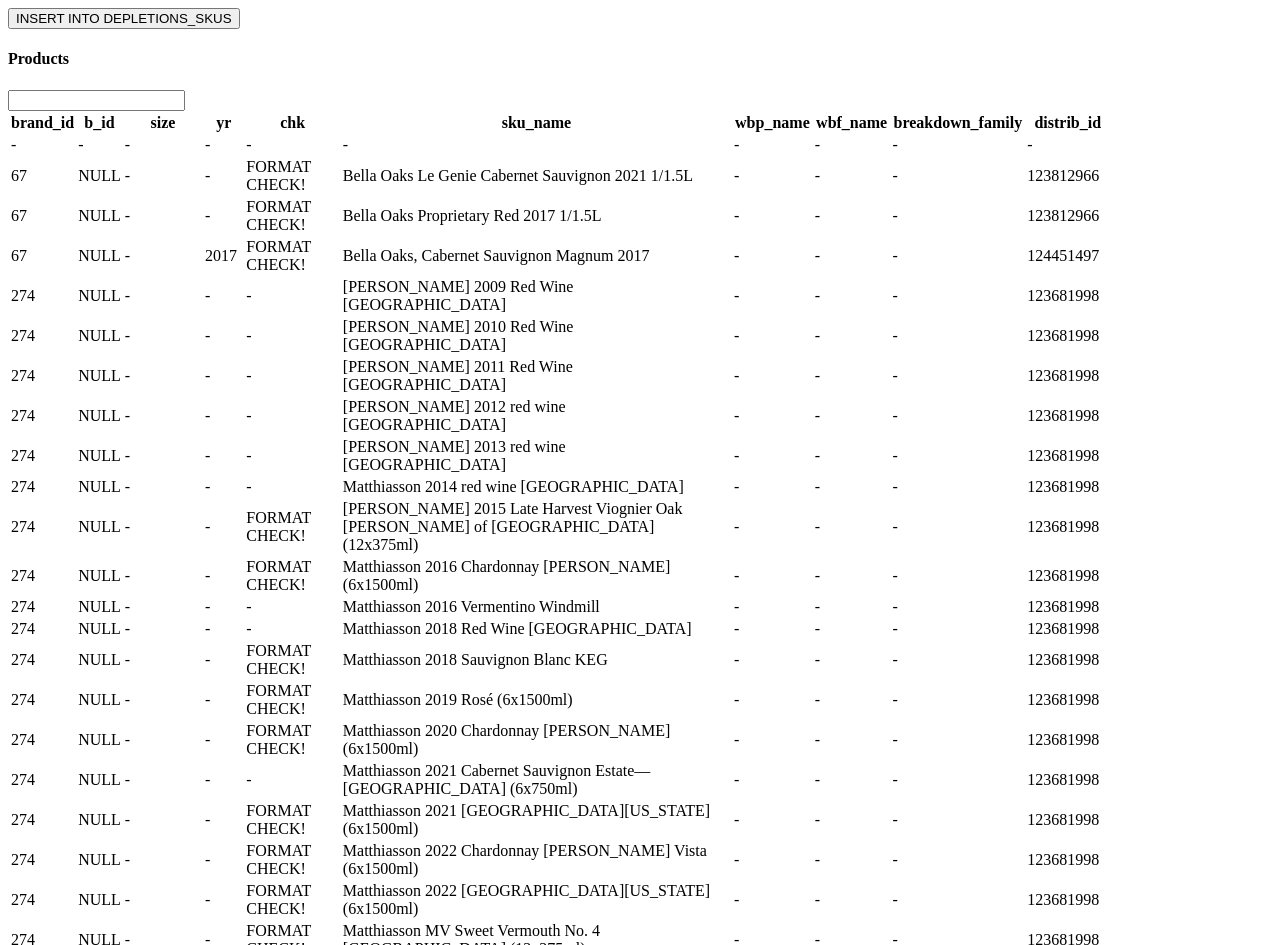 click on "NULL" at bounding box center (99, 215) 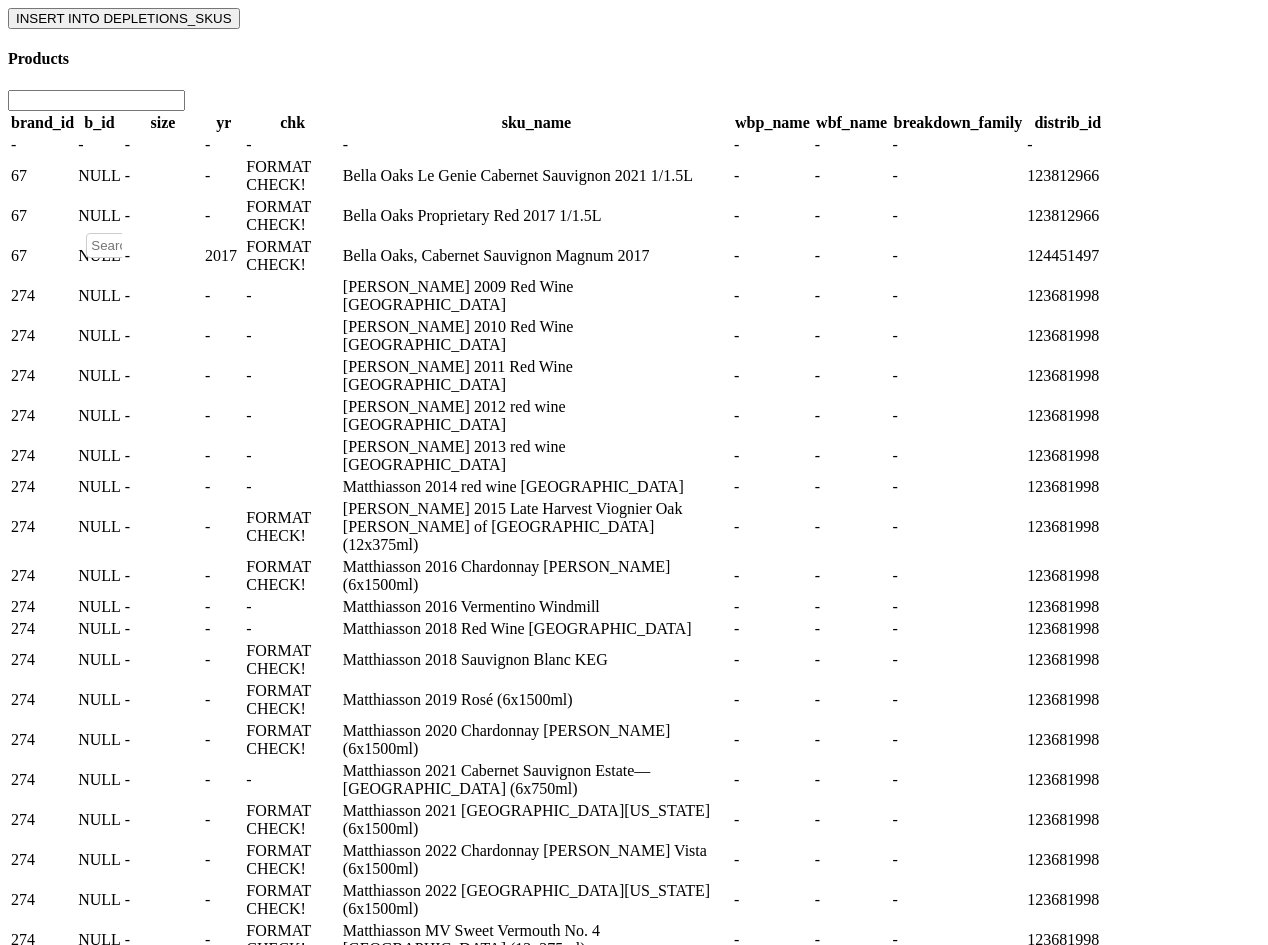 scroll, scrollTop: 0, scrollLeft: 5, axis: horizontal 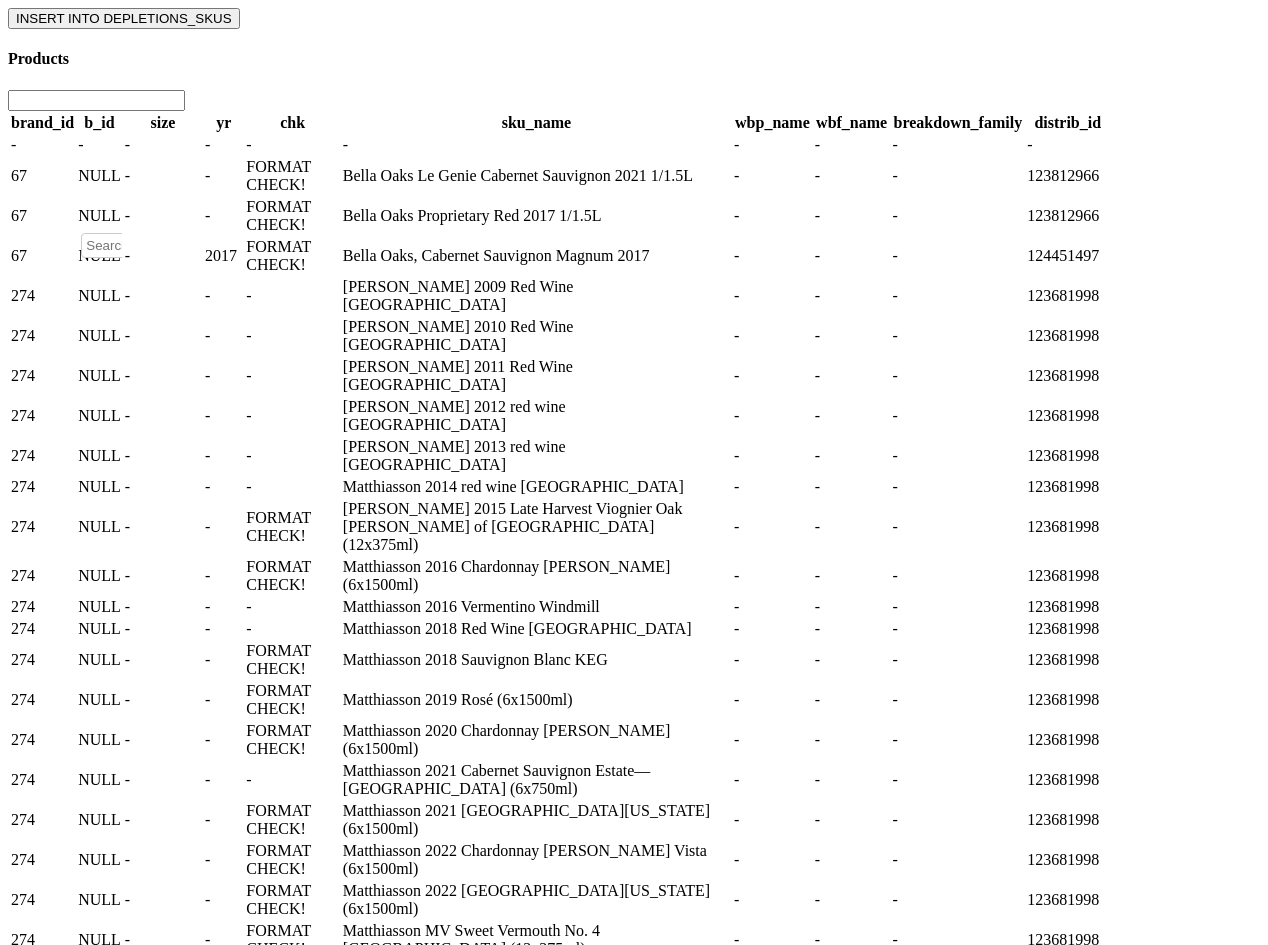 click on "NULL" at bounding box center [99, 295] 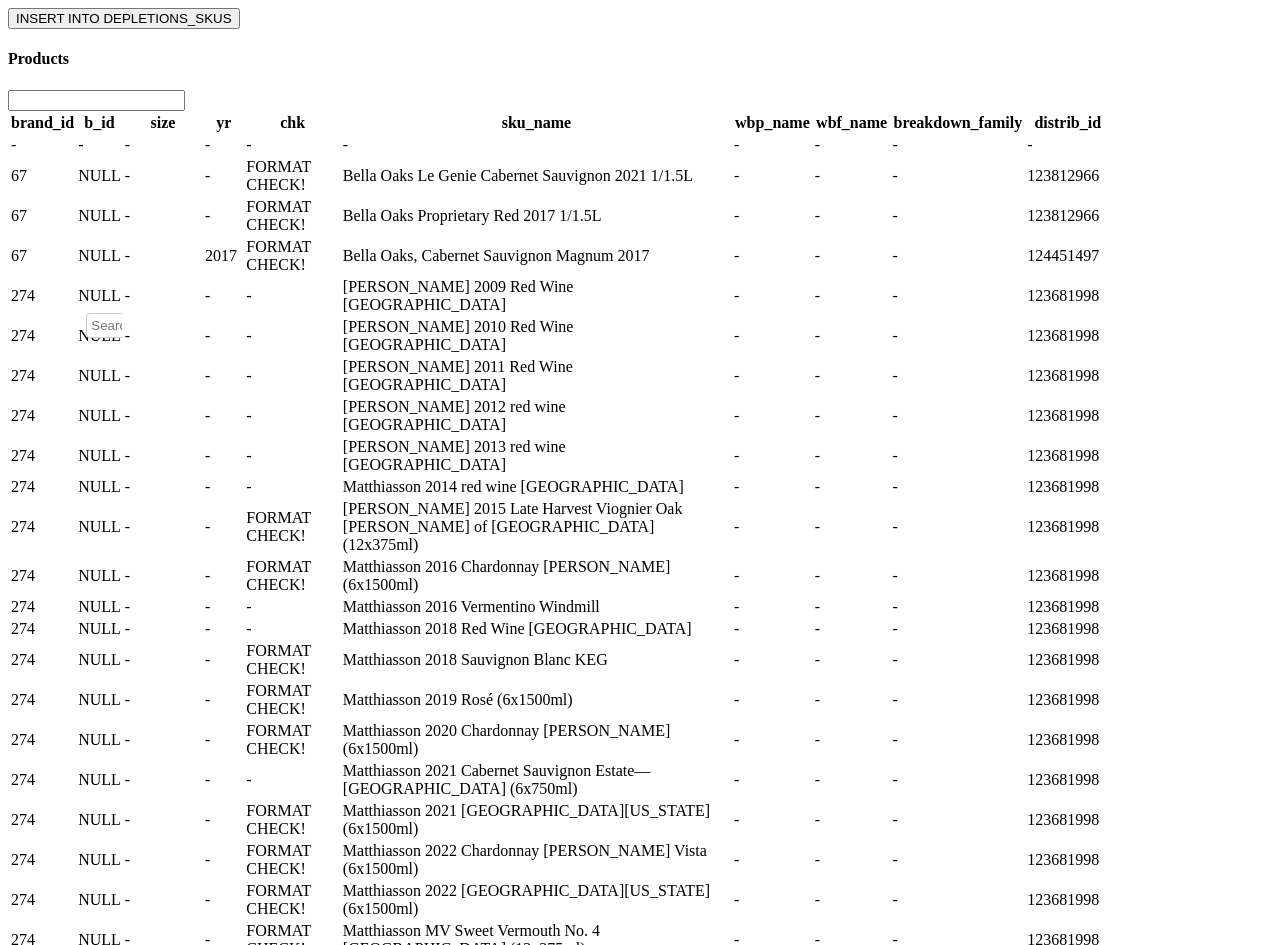 scroll, scrollTop: 0, scrollLeft: 5, axis: horizontal 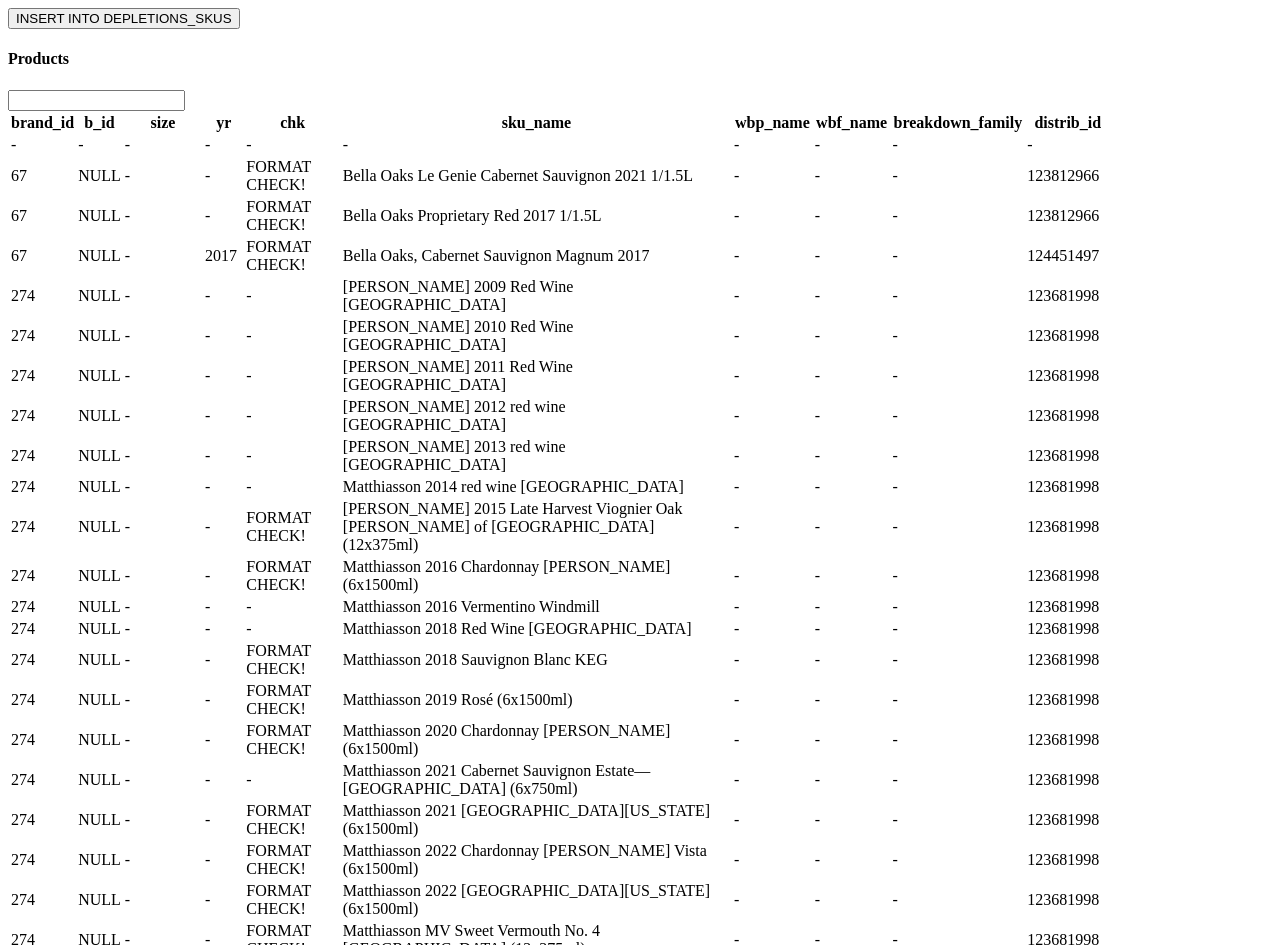 click on "NULL" at bounding box center (99, 415) 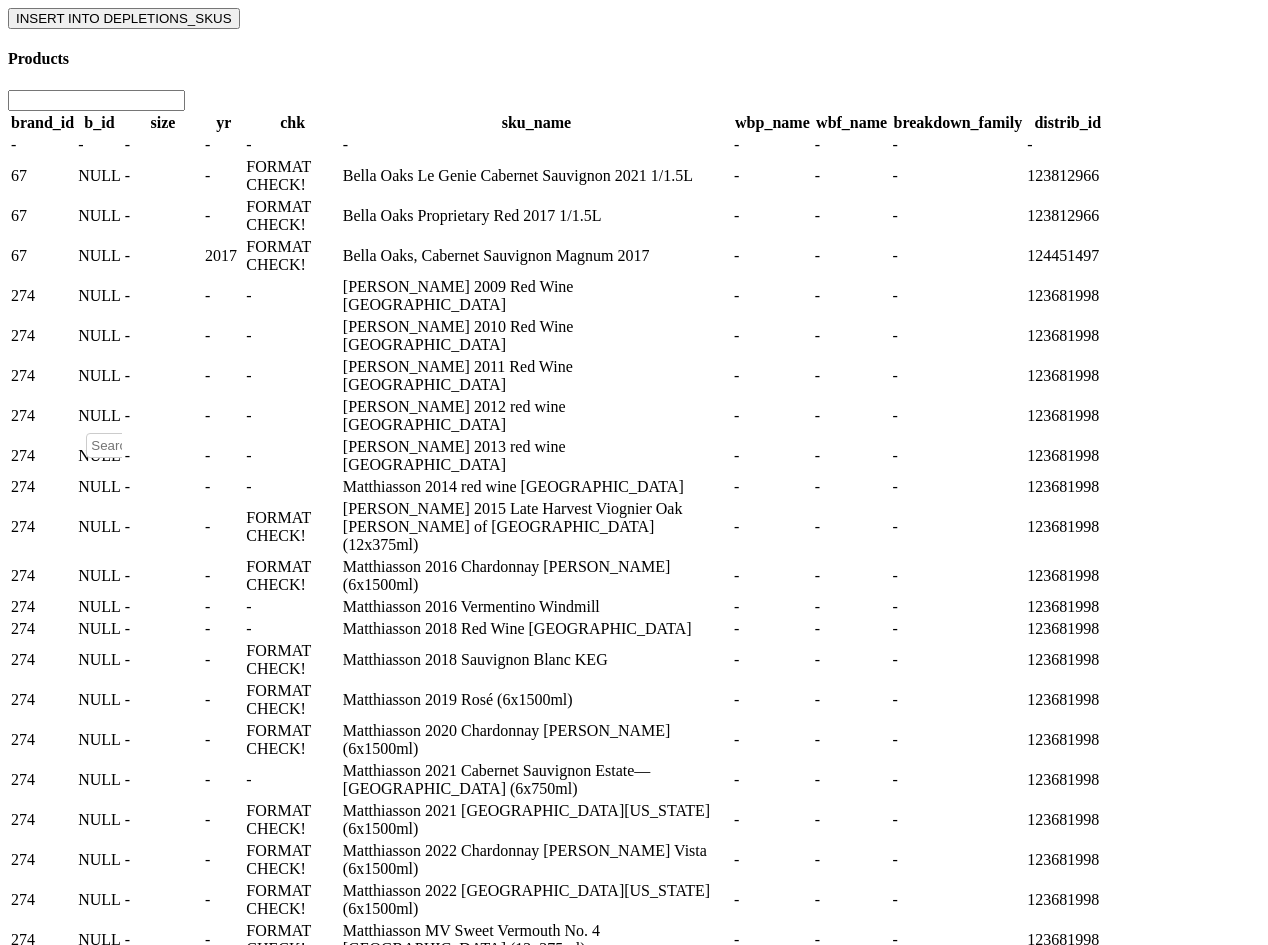 scroll, scrollTop: 0, scrollLeft: 5, axis: horizontal 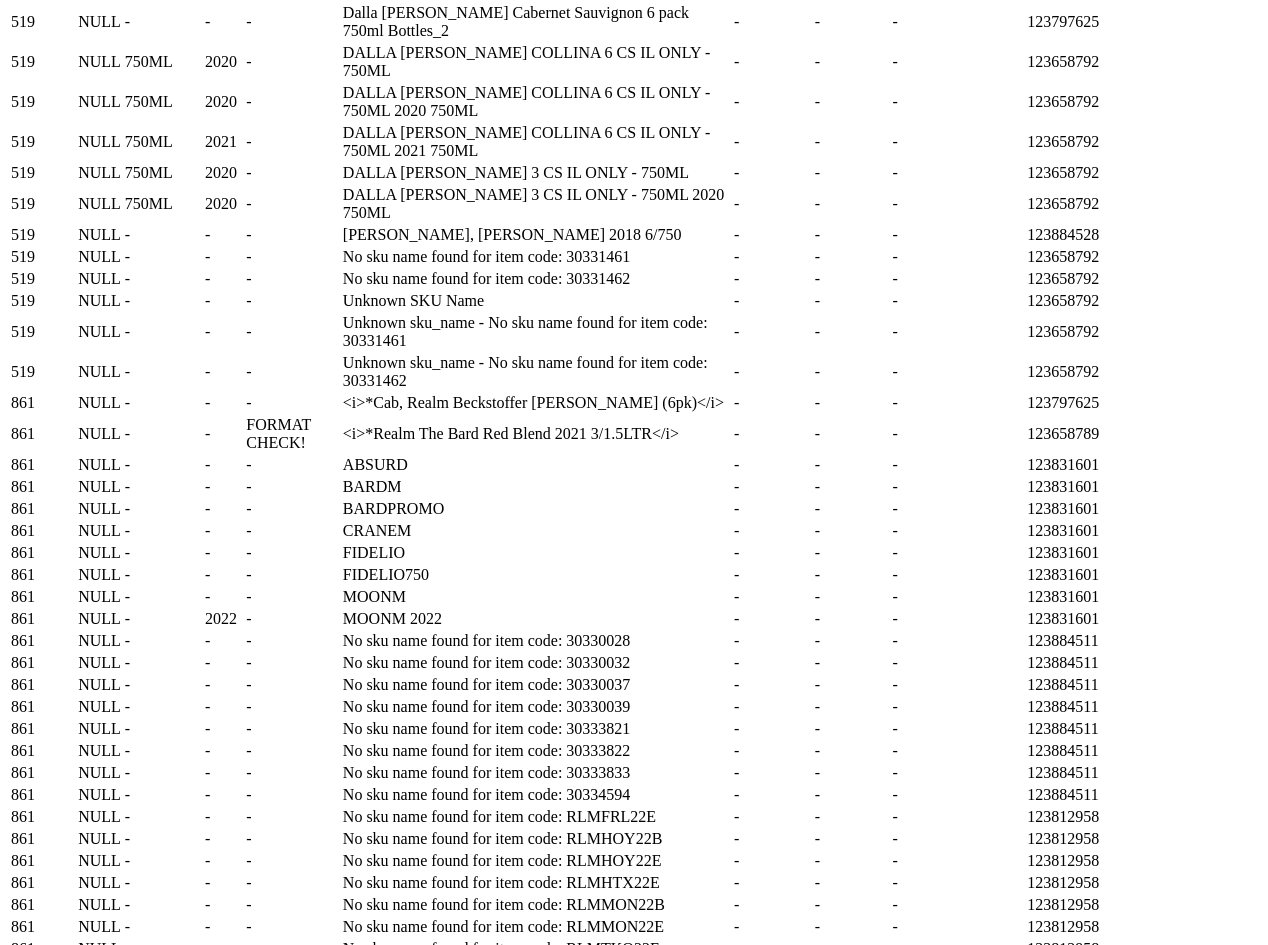 click on "NULL" at bounding box center [99, 141] 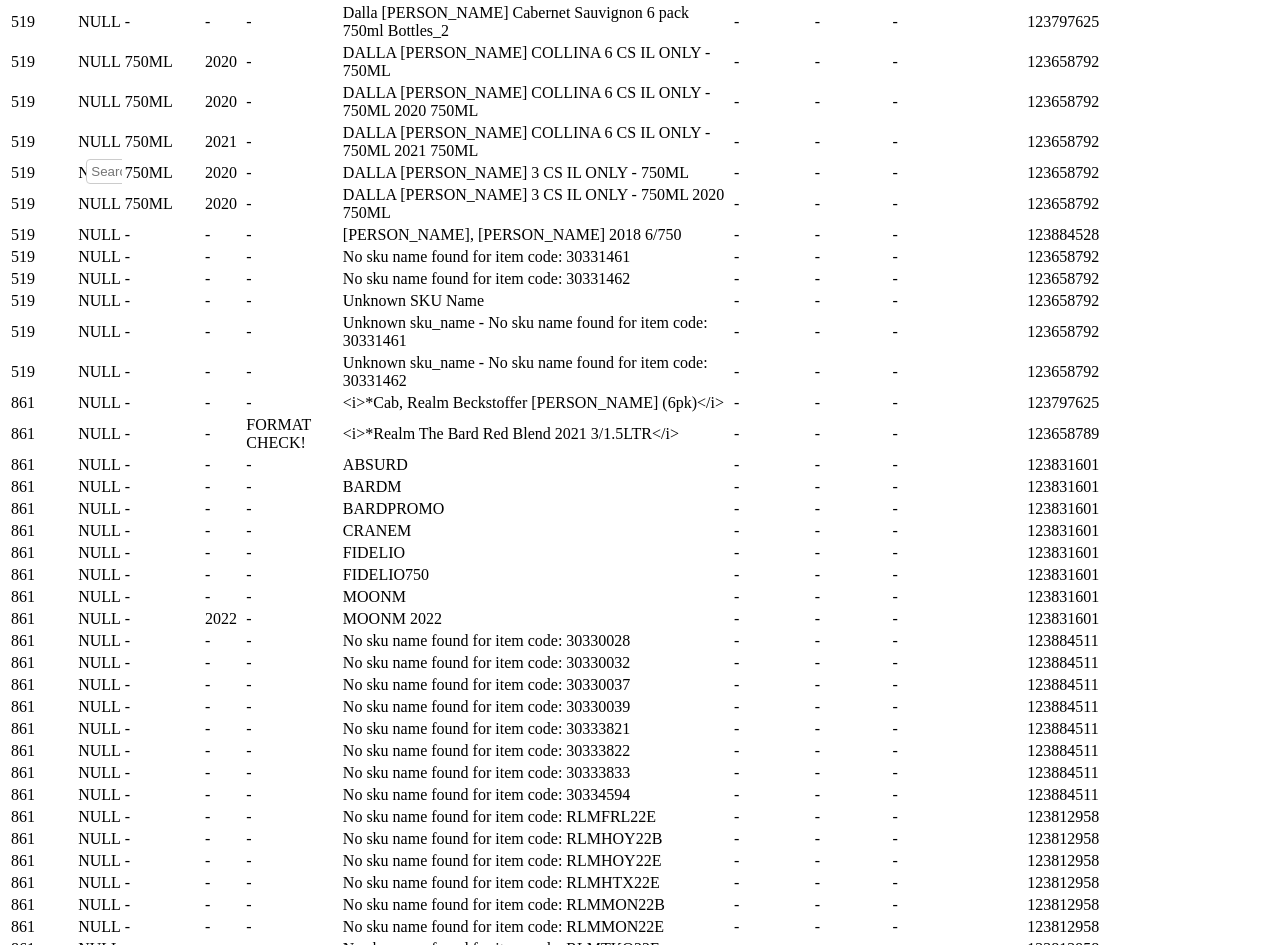 scroll, scrollTop: 0, scrollLeft: 5, axis: horizontal 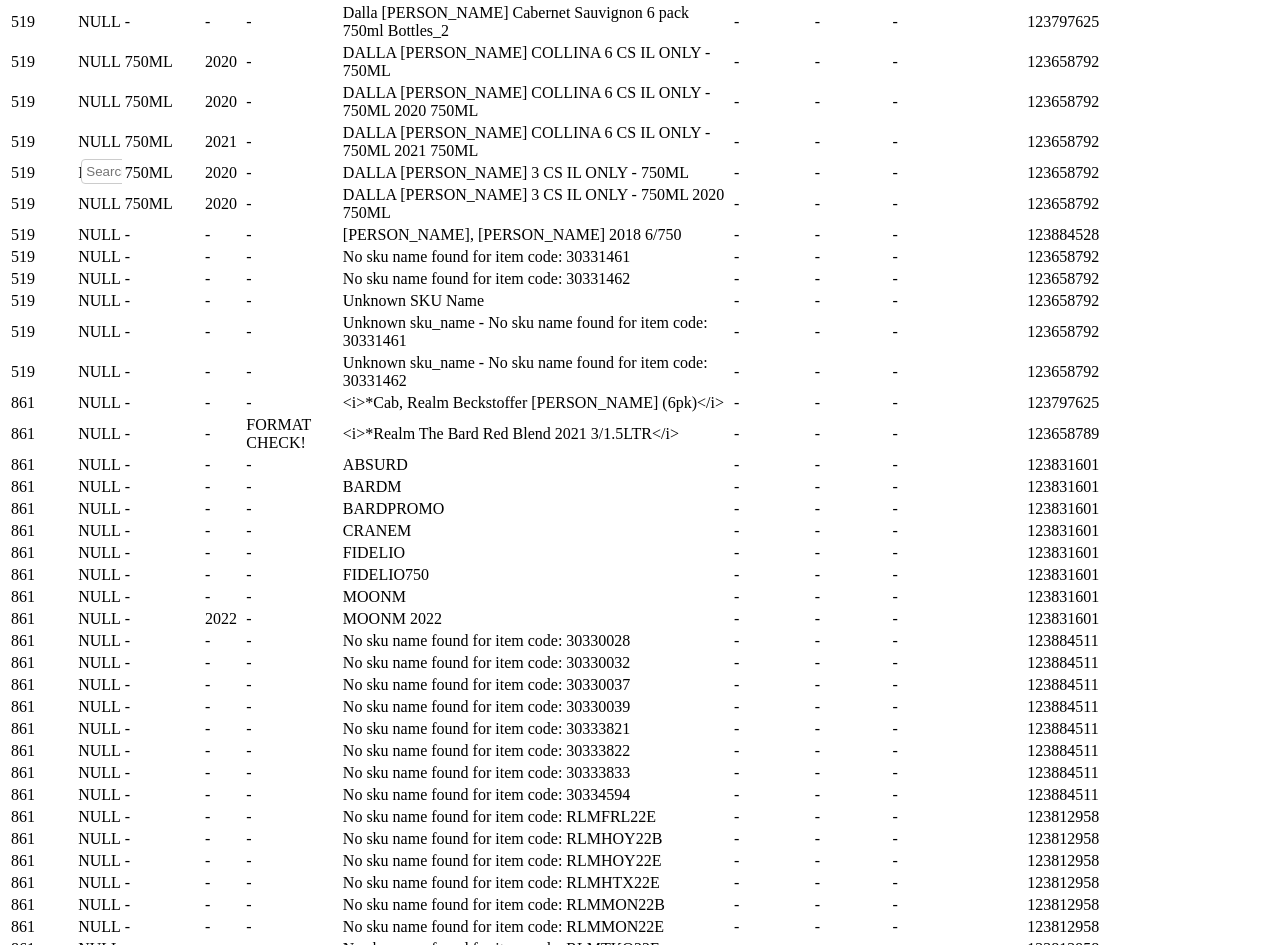 click on "NULL" at bounding box center [99, 141] 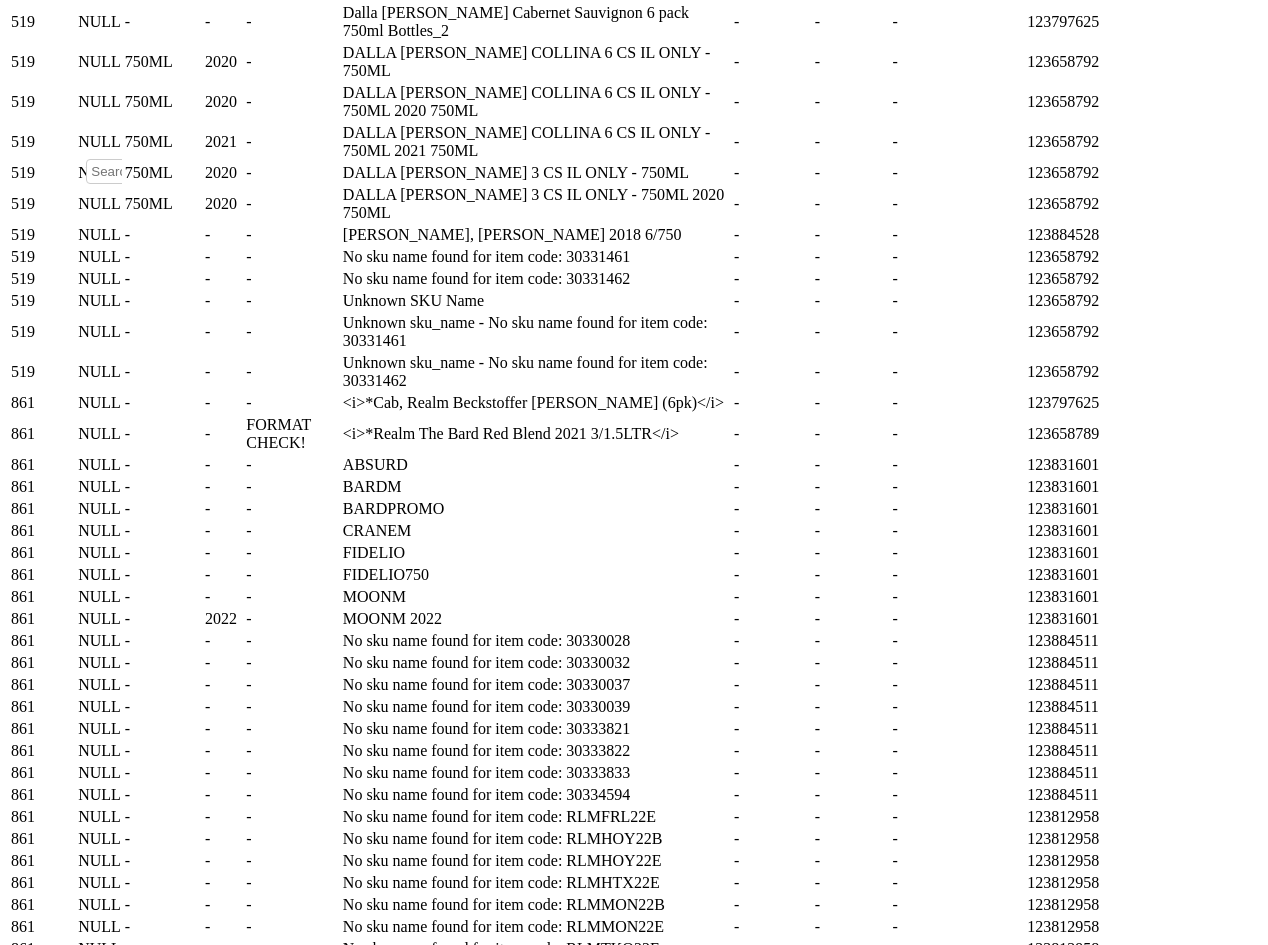 scroll, scrollTop: 0, scrollLeft: 5, axis: horizontal 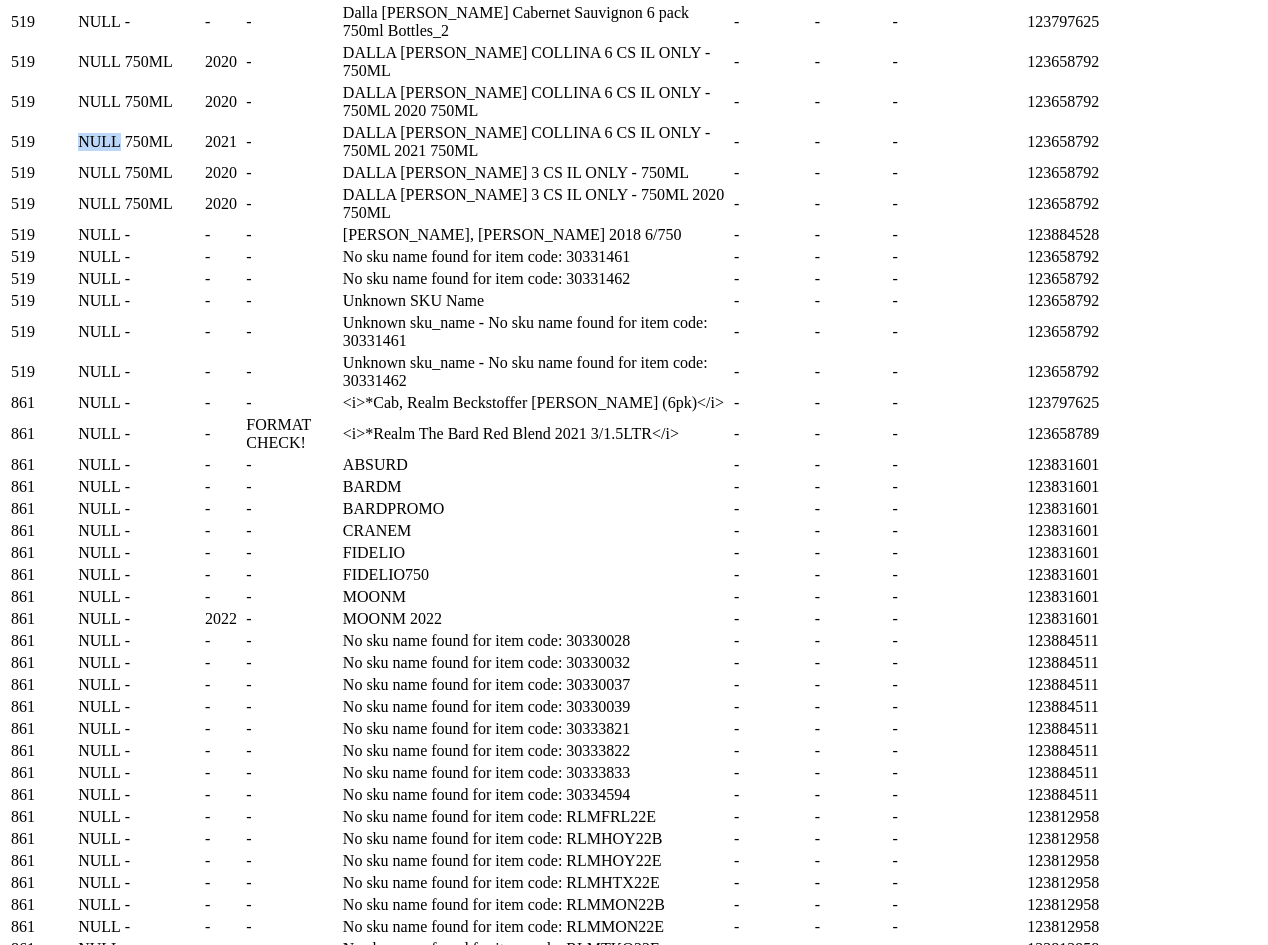 click on "NULL" at bounding box center [99, 141] 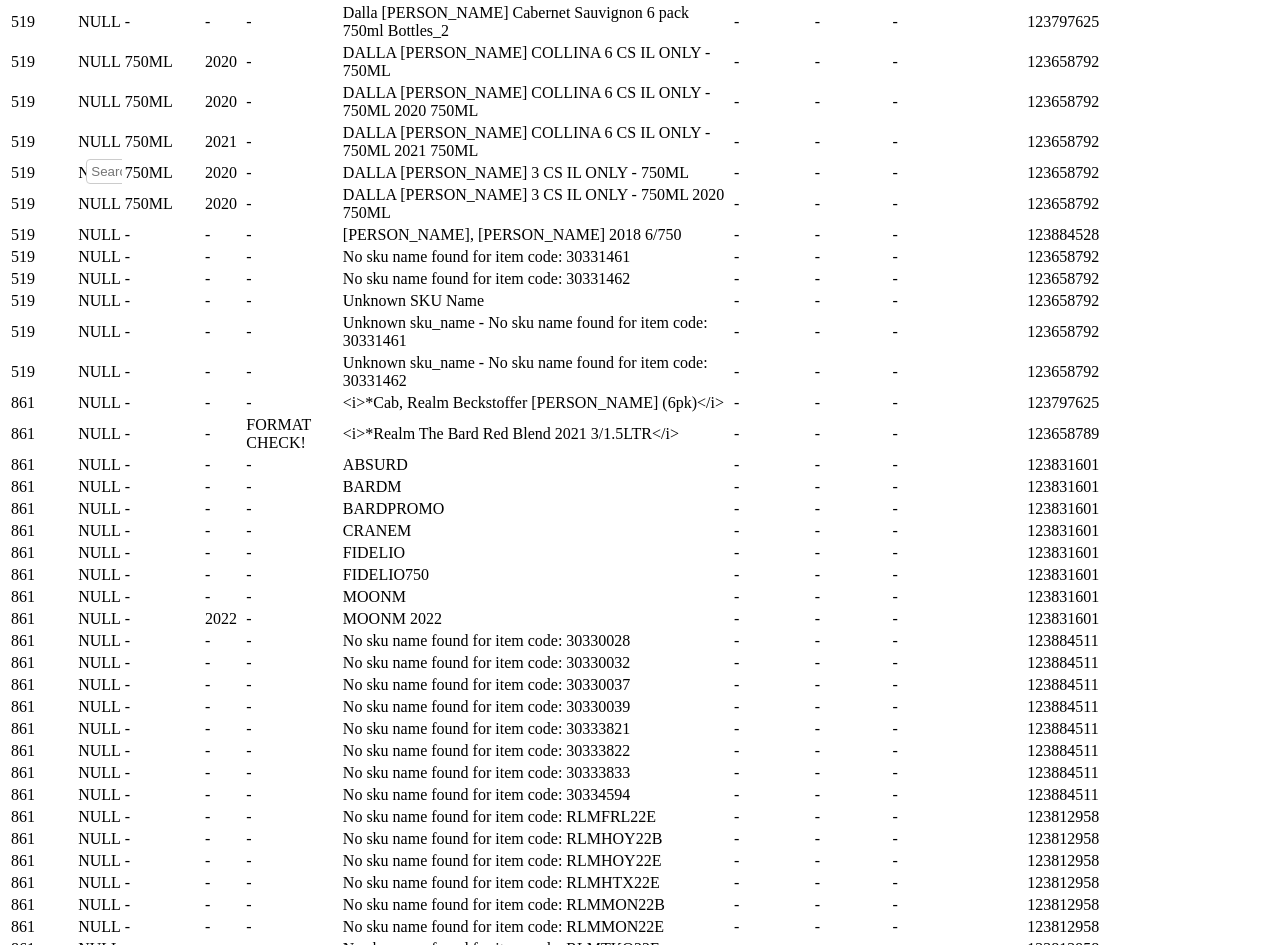 scroll, scrollTop: 0, scrollLeft: 5, axis: horizontal 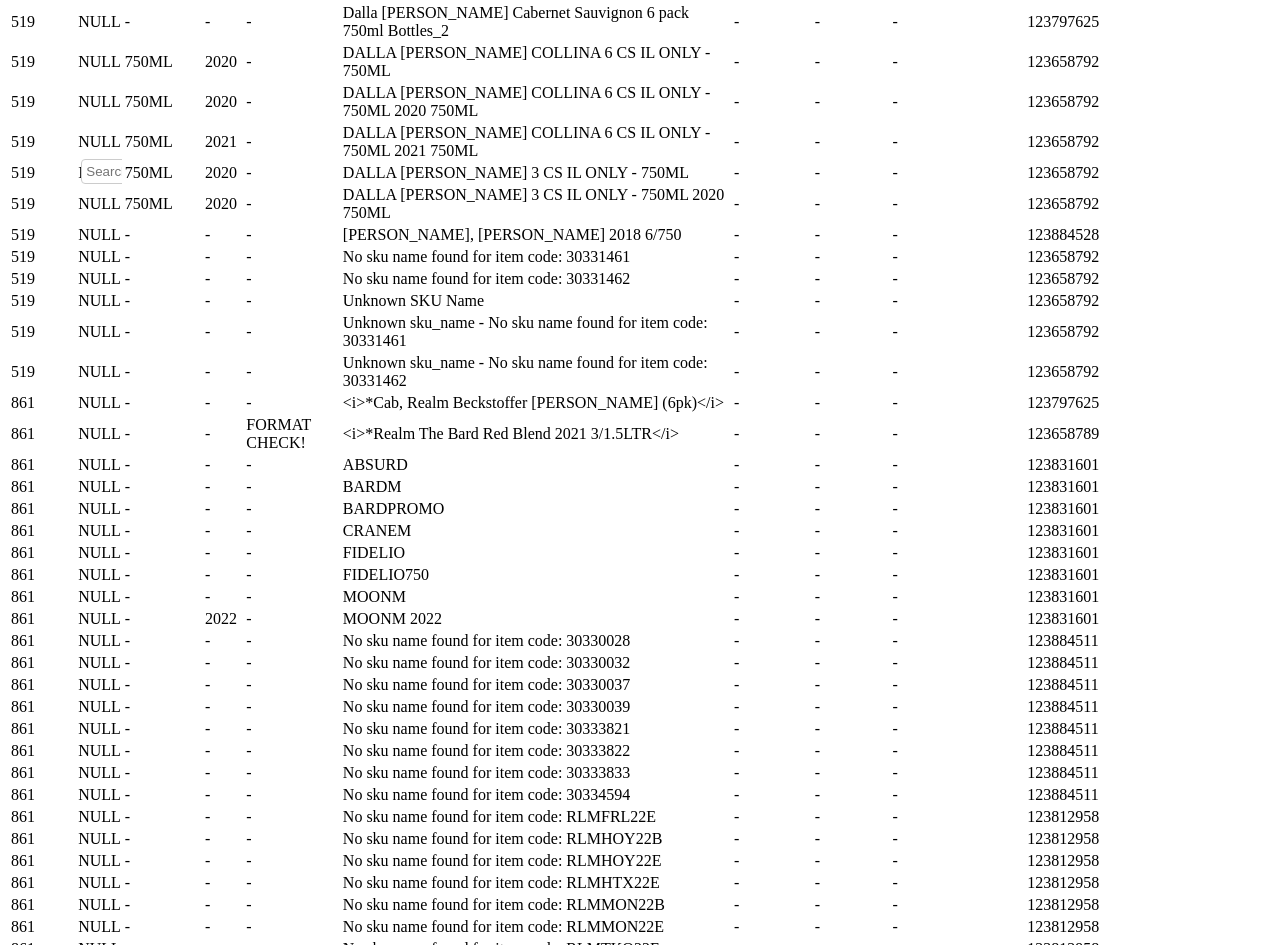 click on "519" at bounding box center [42, 102] 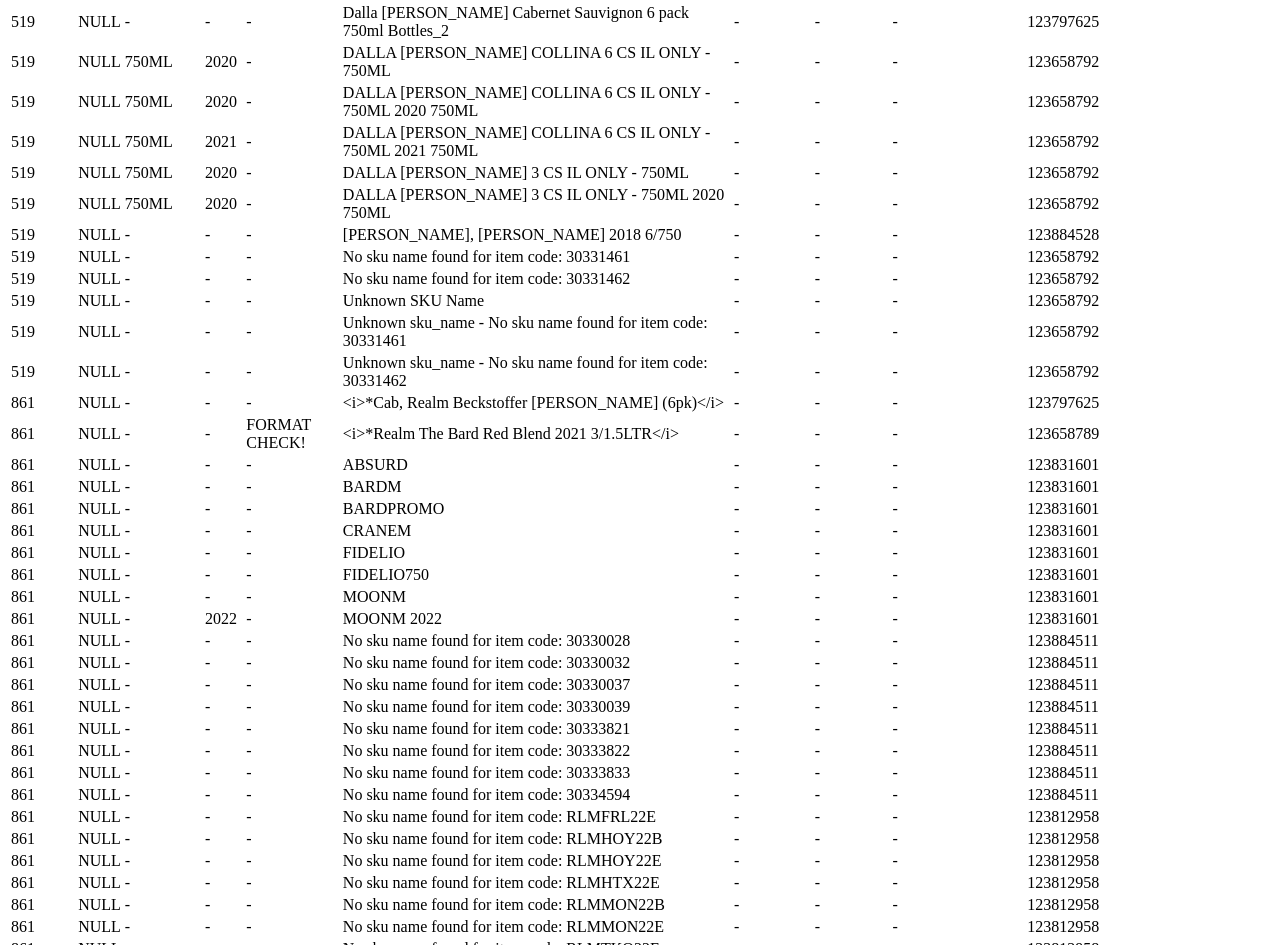 click on "NULL" at bounding box center (99, 141) 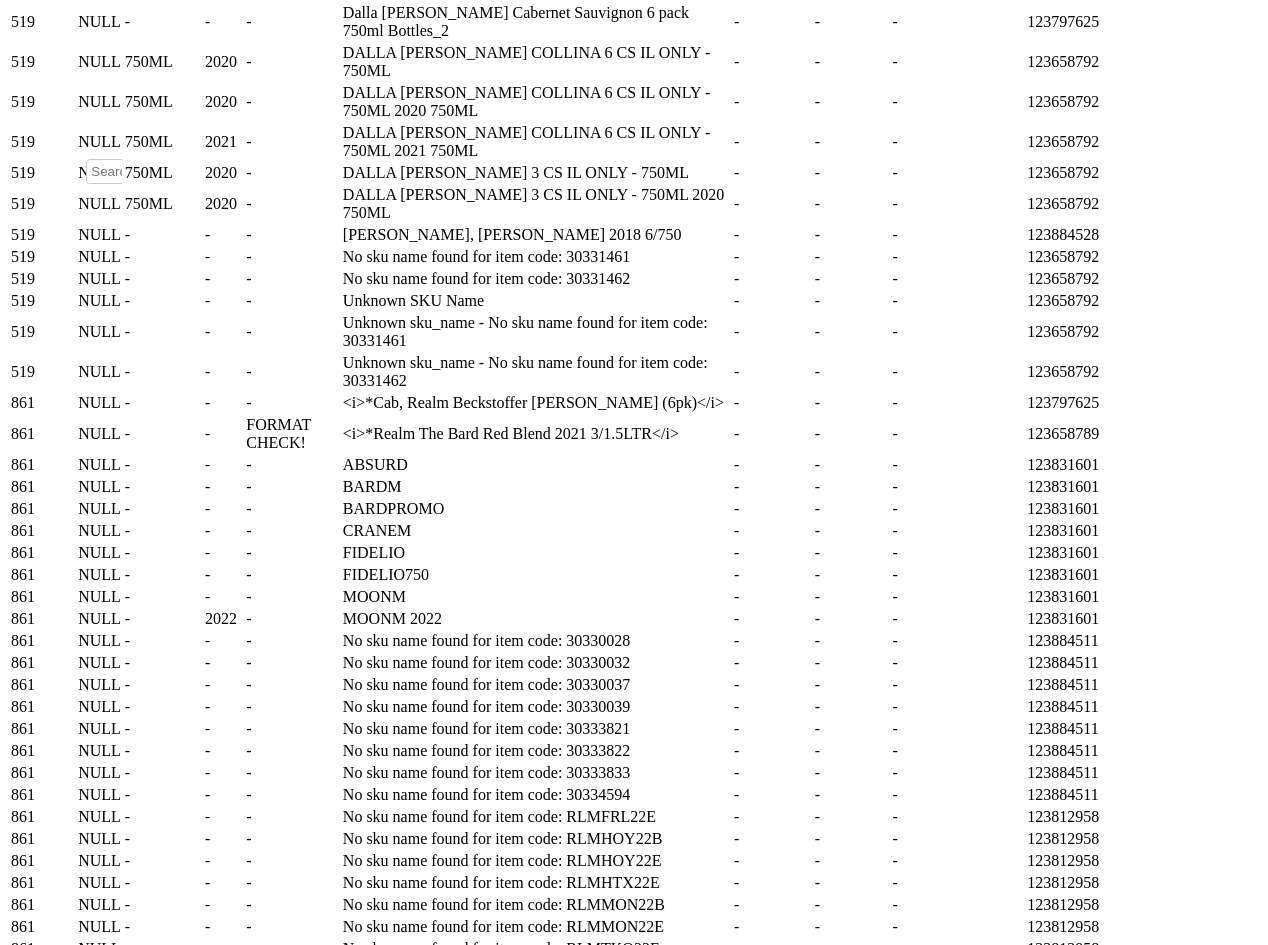 scroll, scrollTop: 0, scrollLeft: 5, axis: horizontal 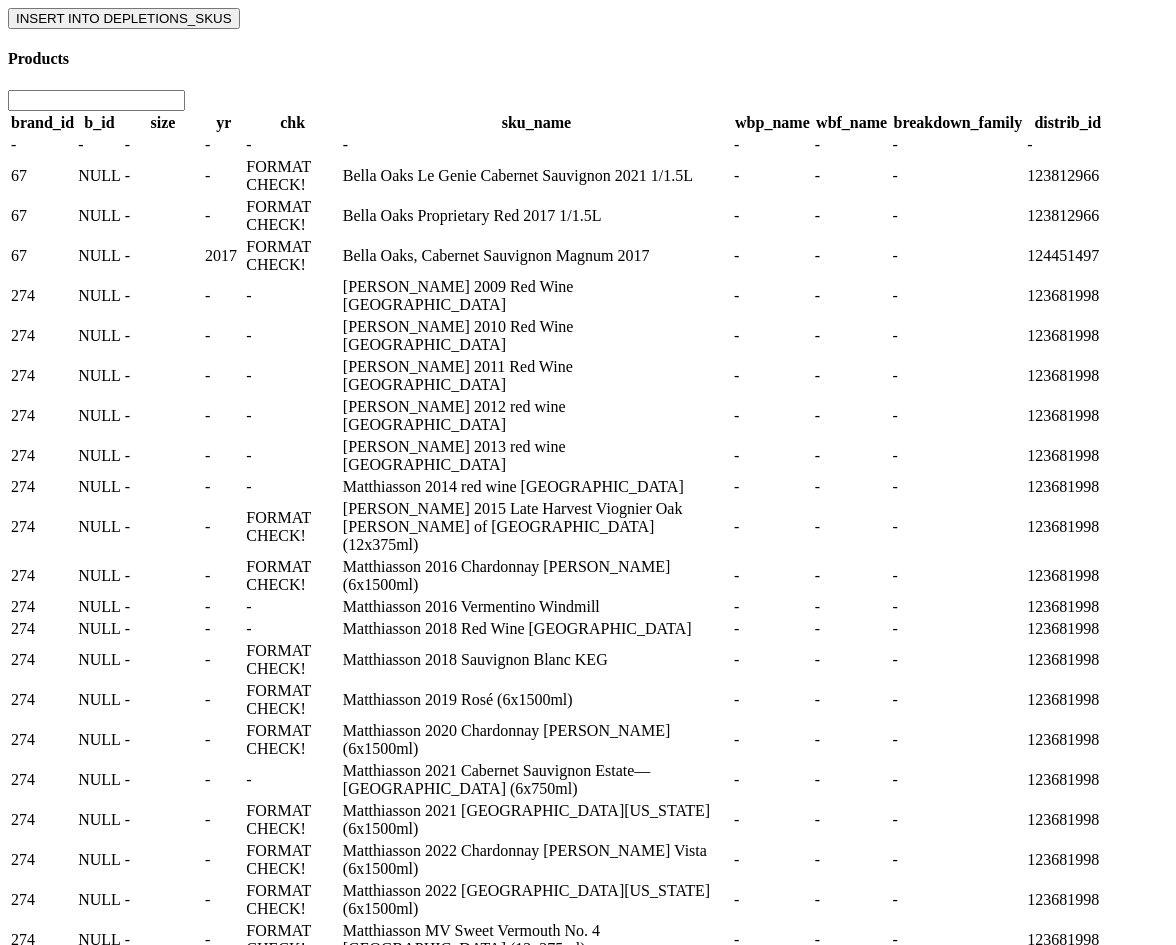 click on "-" at bounding box center [772, 145] 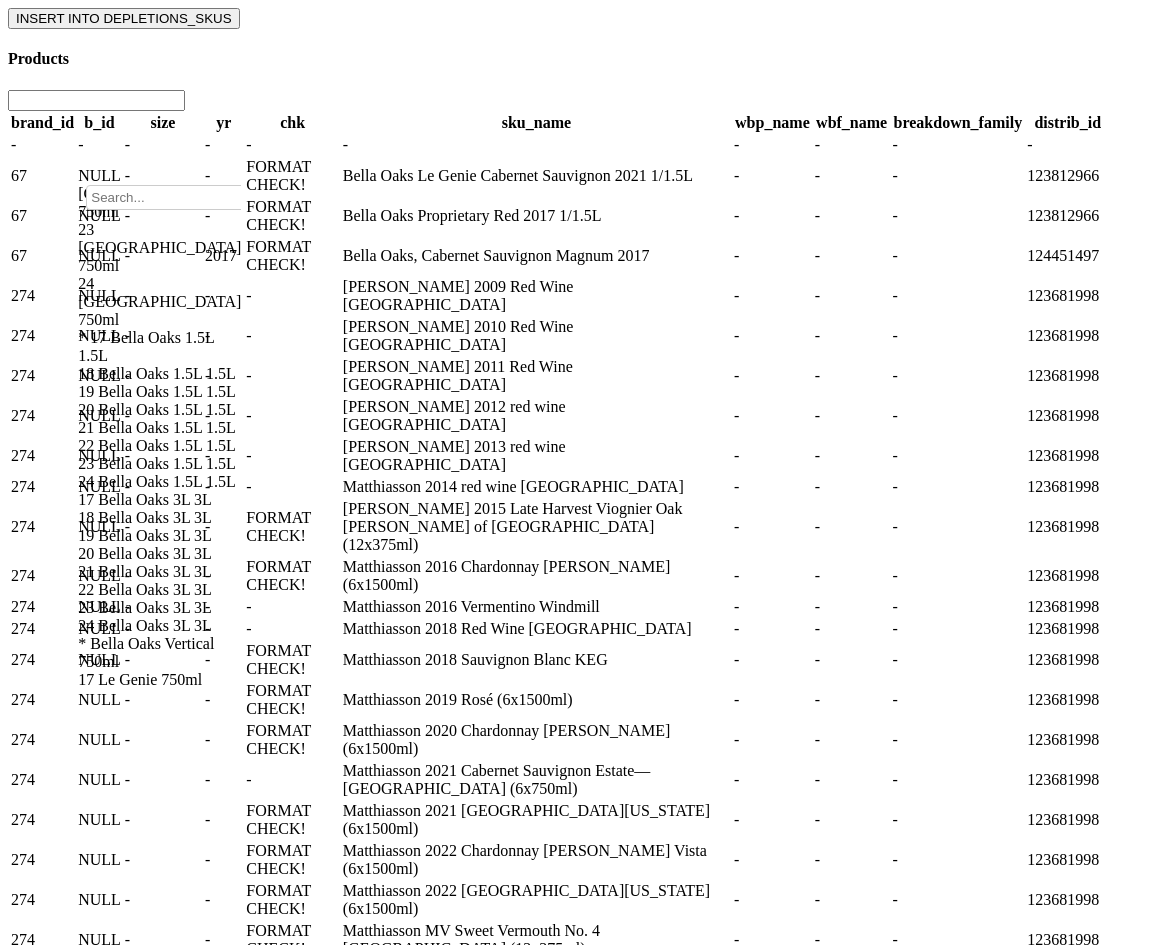 scroll, scrollTop: 0, scrollLeft: 0, axis: both 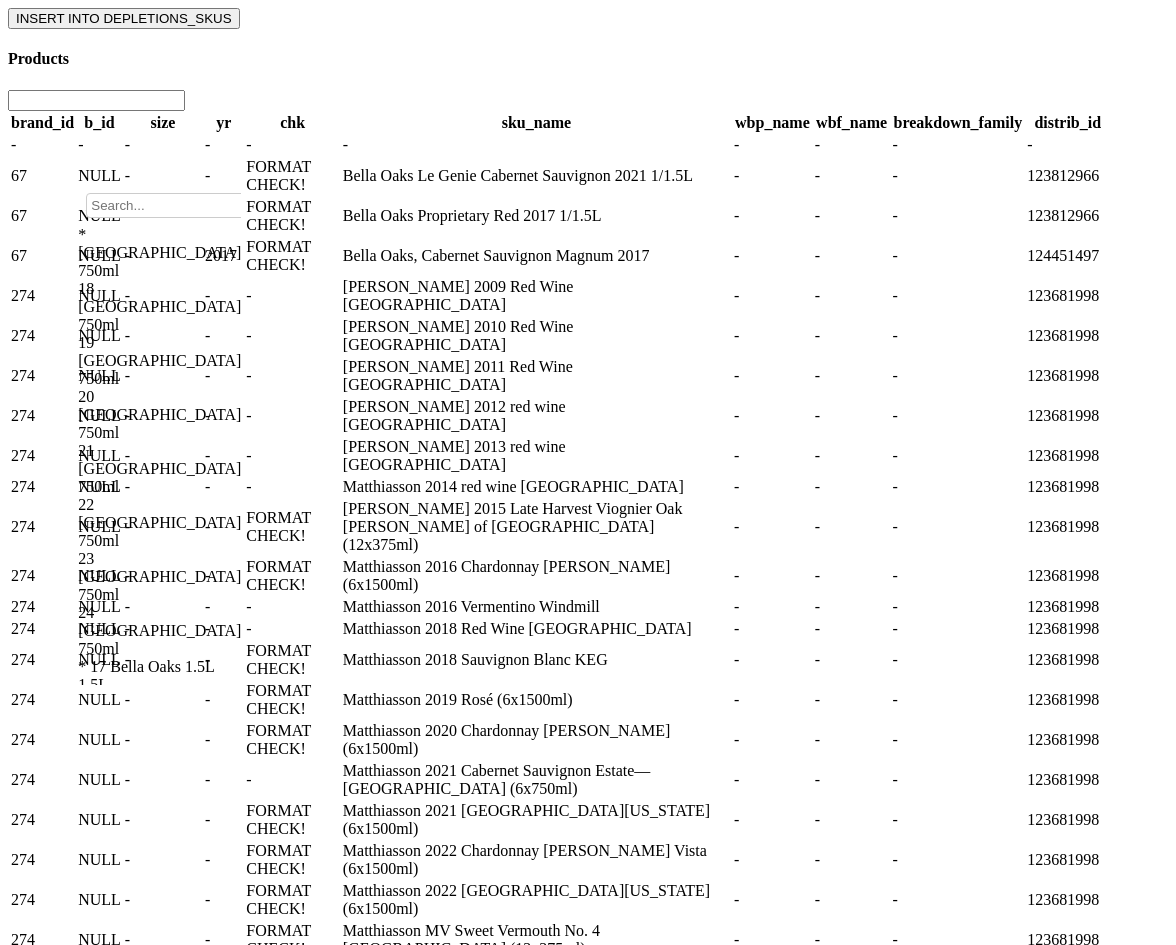 click on "18 [GEOGRAPHIC_DATA] 750ml" at bounding box center (159, 307) 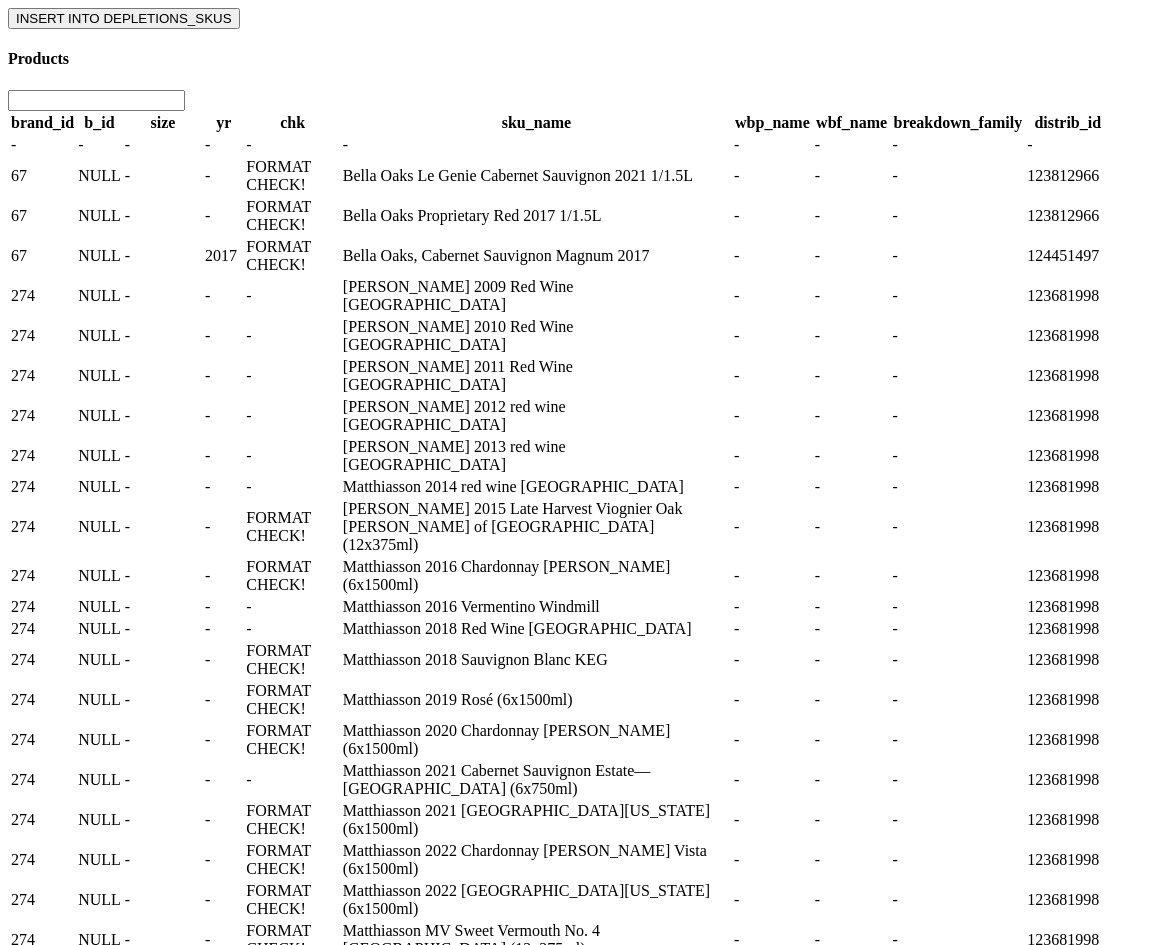click on "NULL" at bounding box center (99, 255) 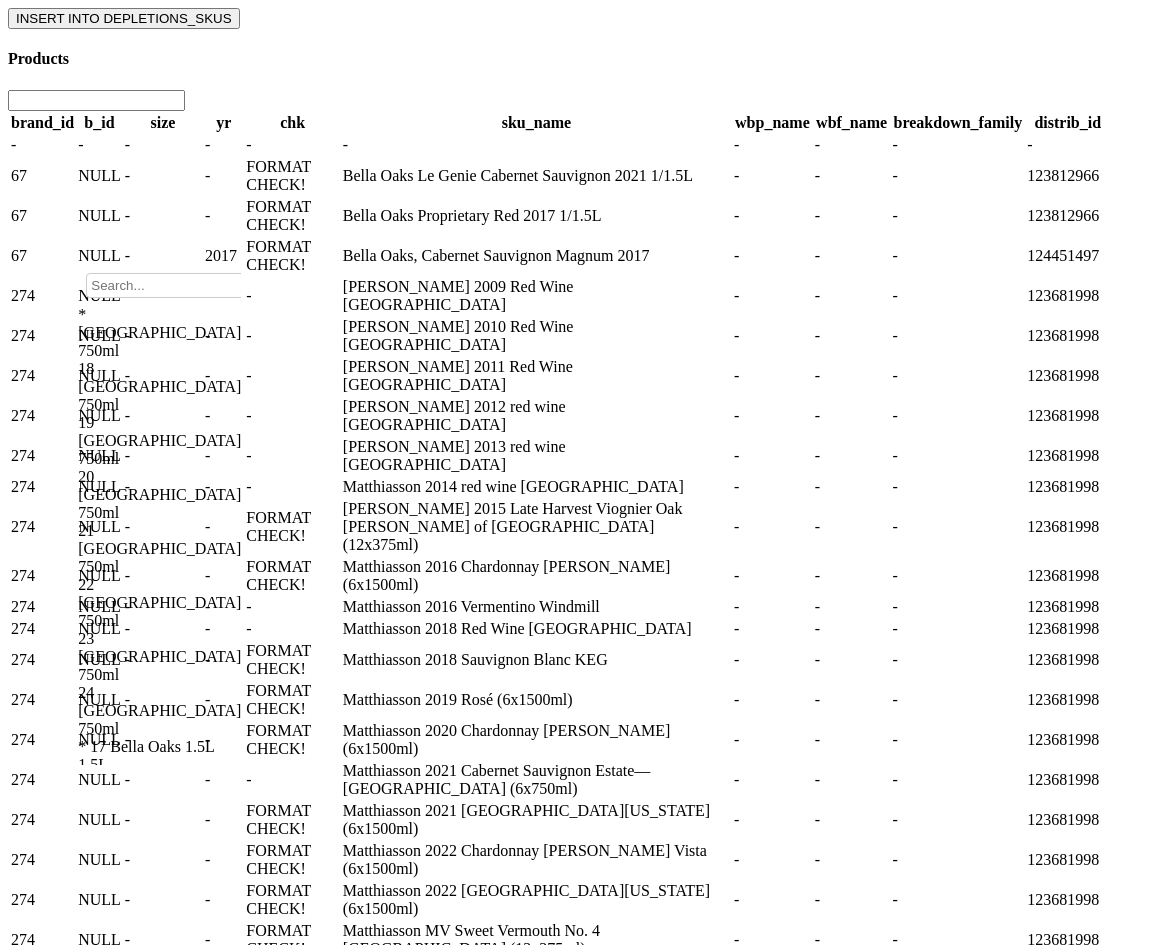 click on "67" at bounding box center [42, 256] 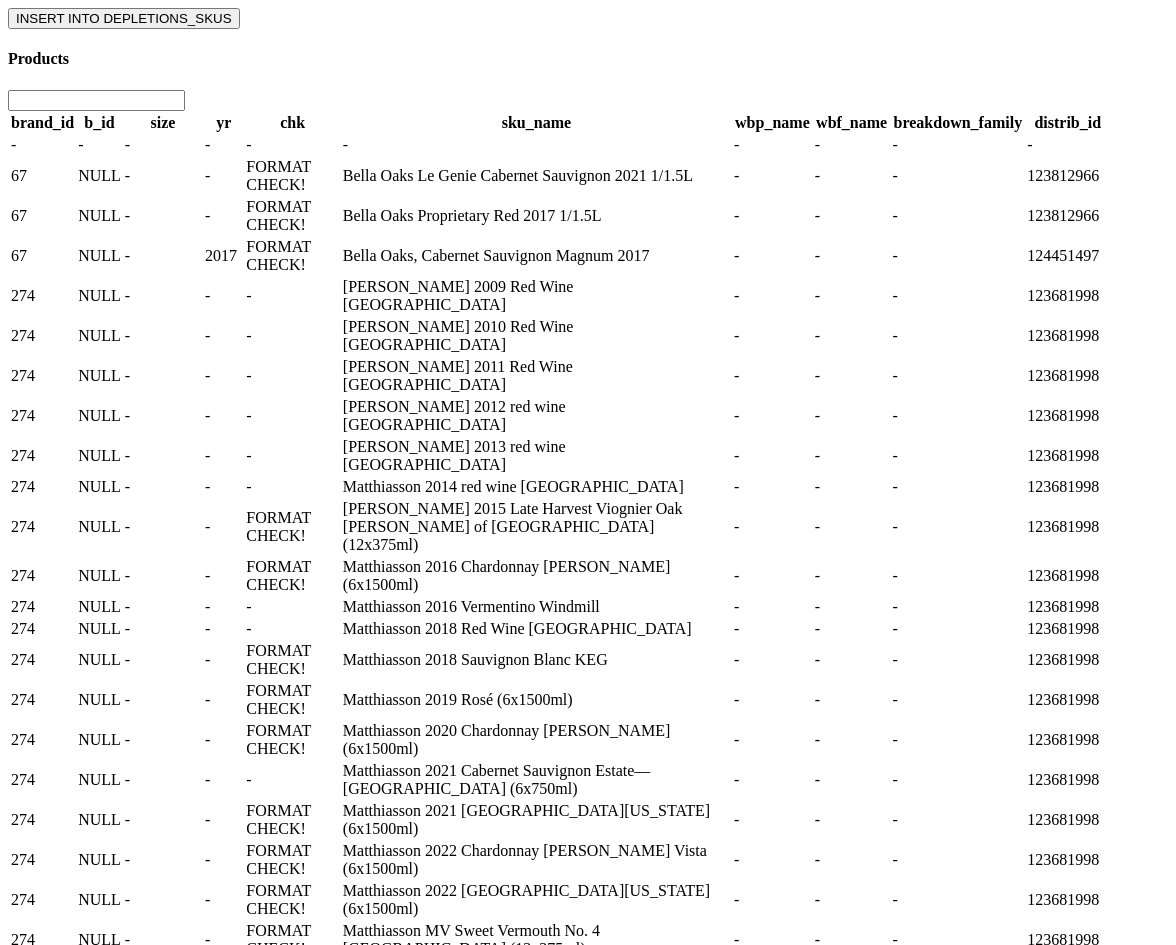 click on "NULL" at bounding box center (99, 295) 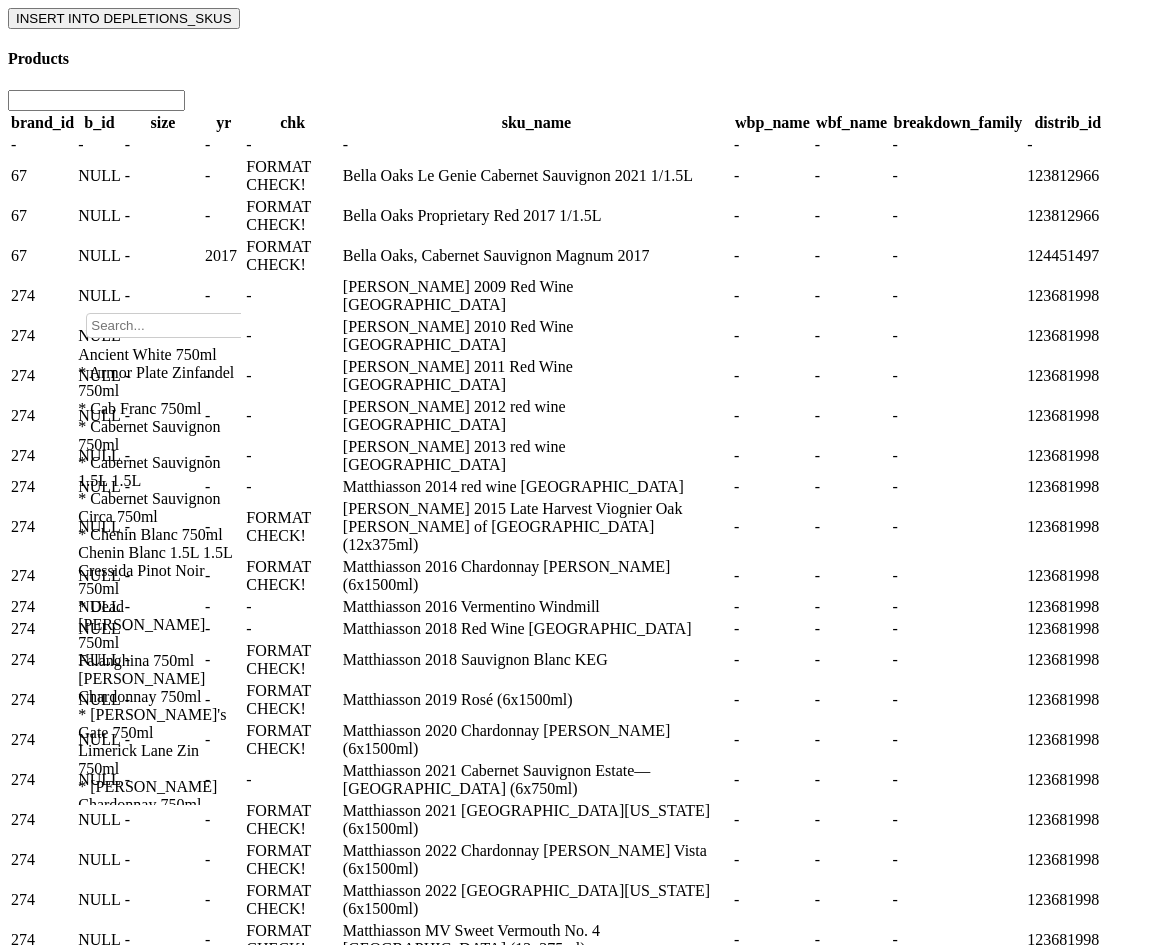 click on "Ancient White 750ml" at bounding box center (159, 355) 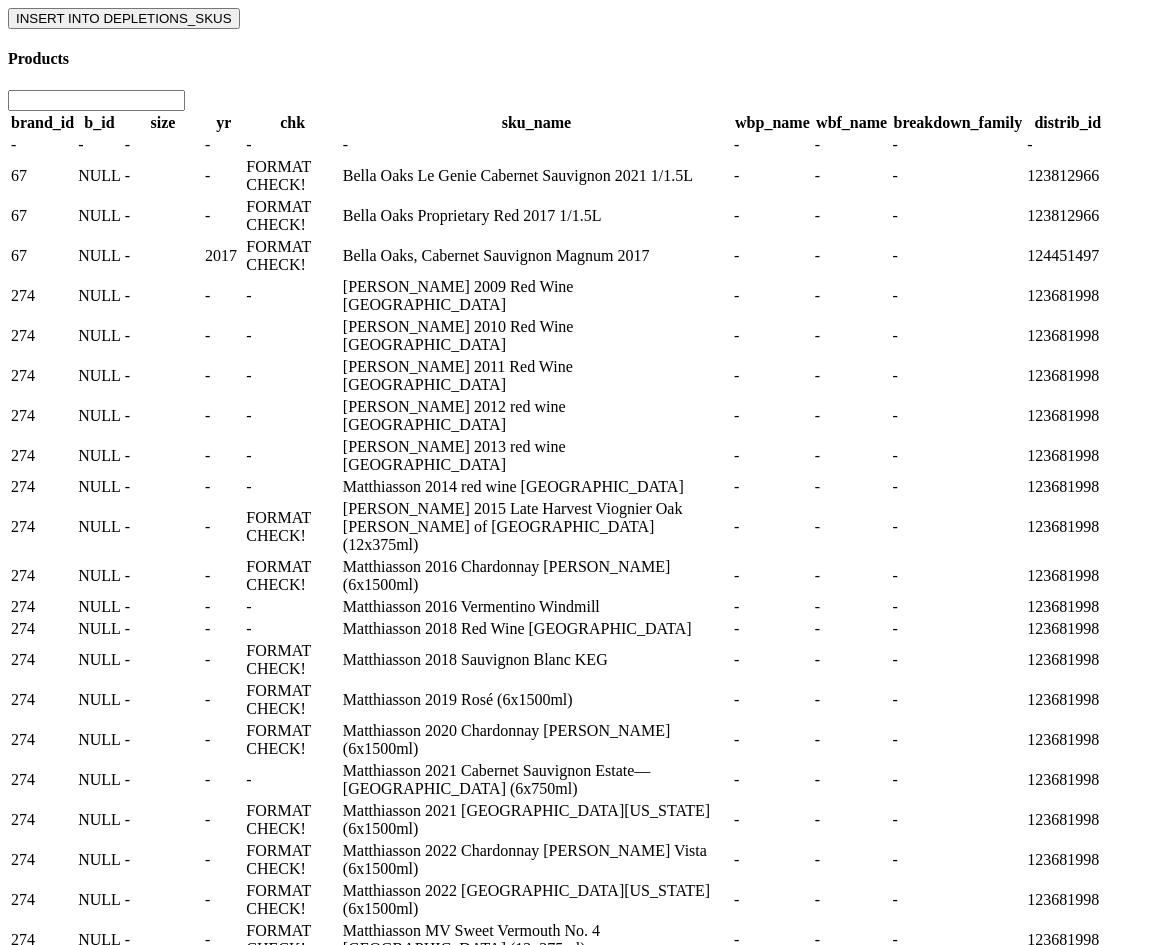 click on "NULL" at bounding box center (99, 255) 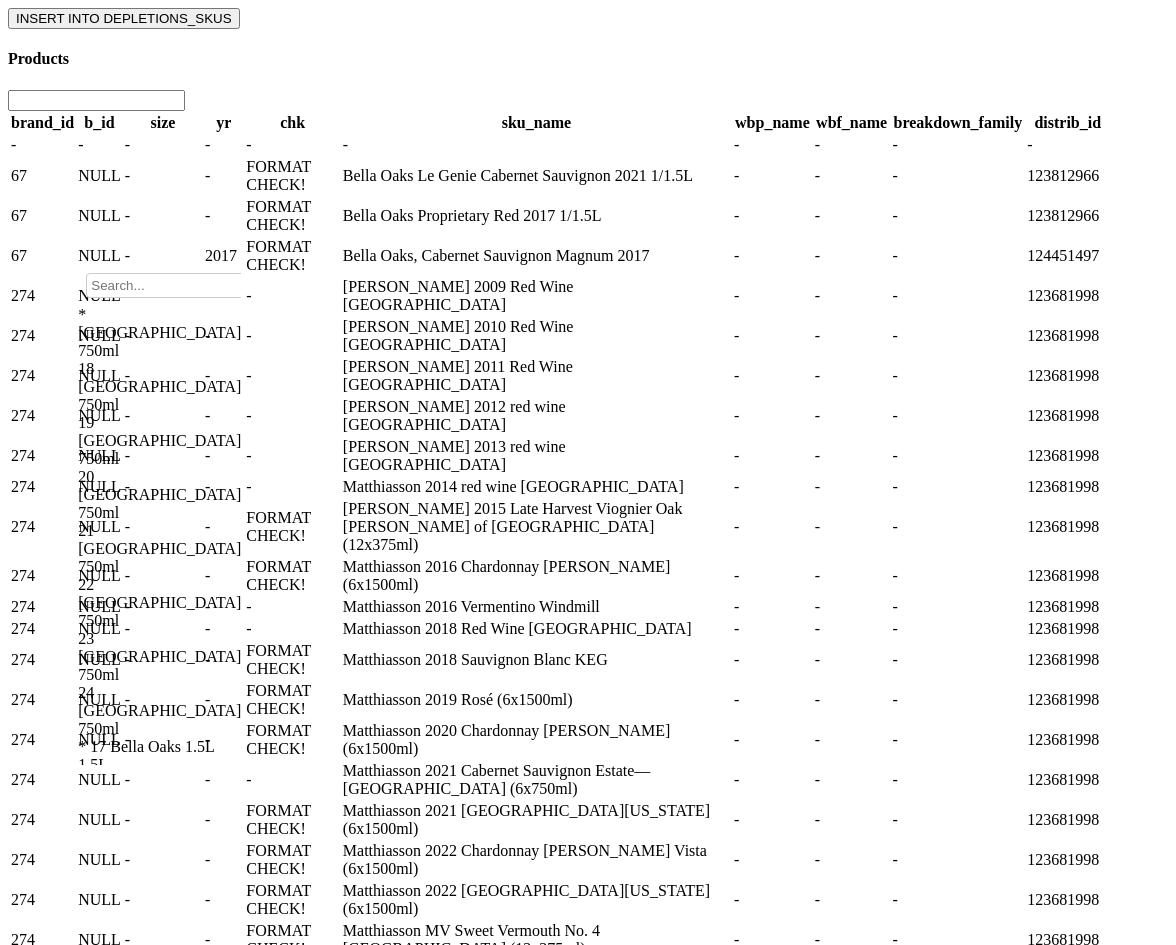 click on "* 17 Bella Oaks 750ml" at bounding box center (159, 333) 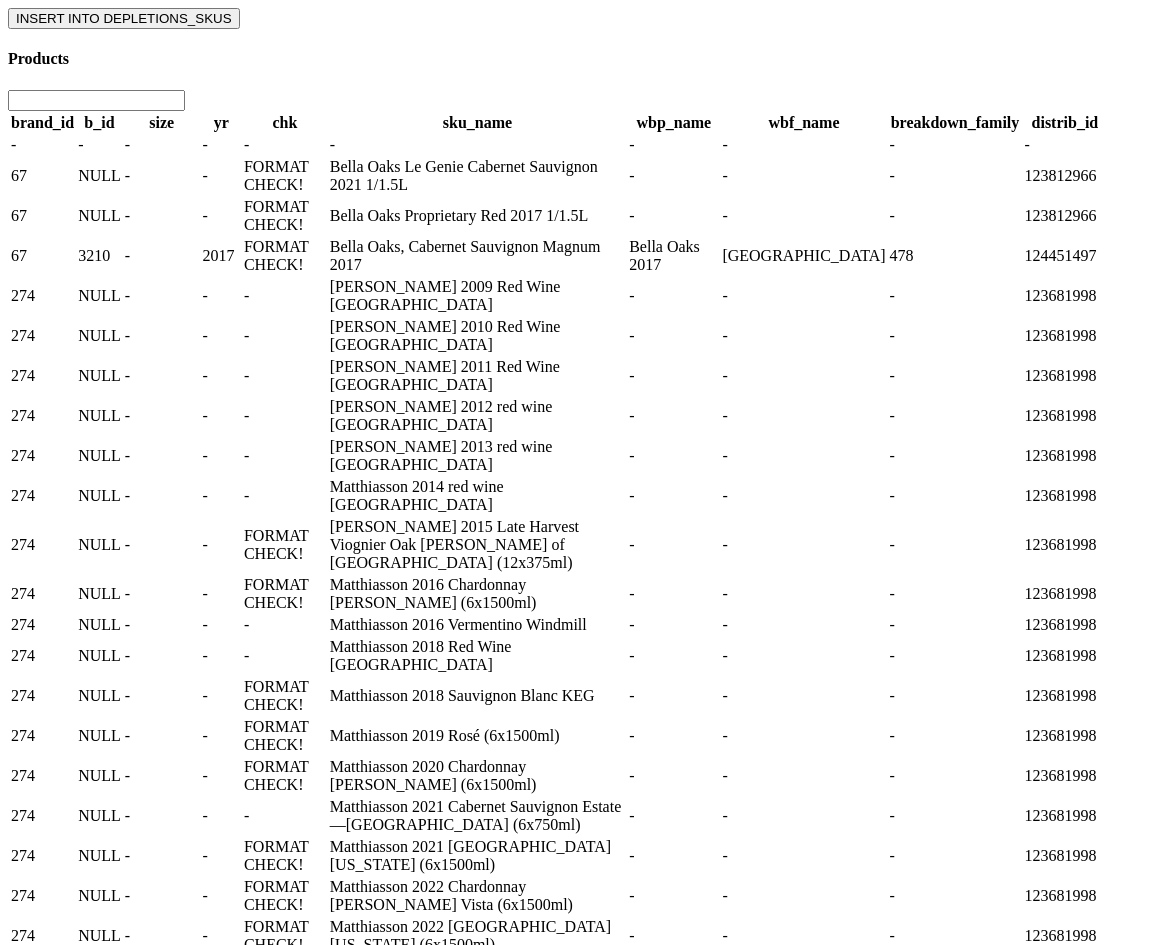 click on "3210" at bounding box center (94, 255) 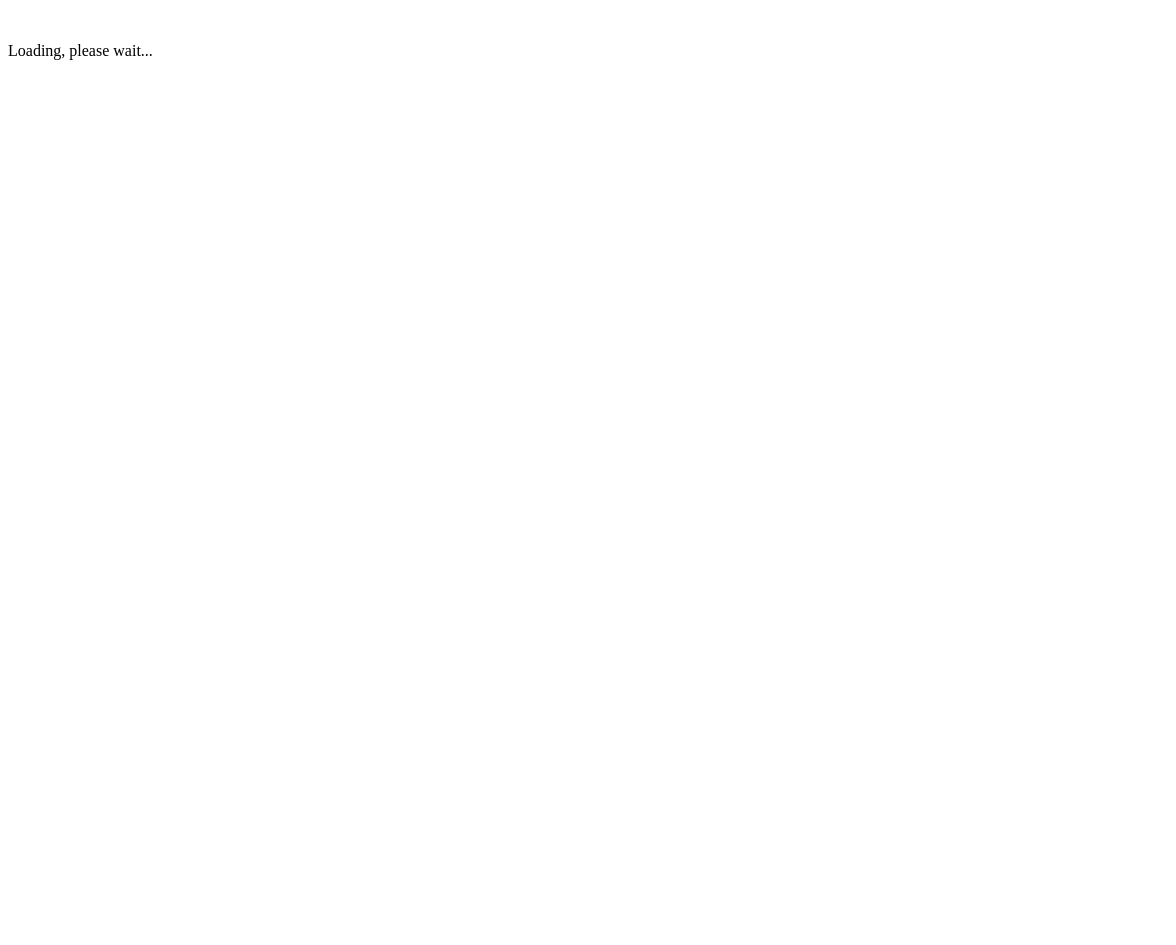 scroll, scrollTop: 0, scrollLeft: 0, axis: both 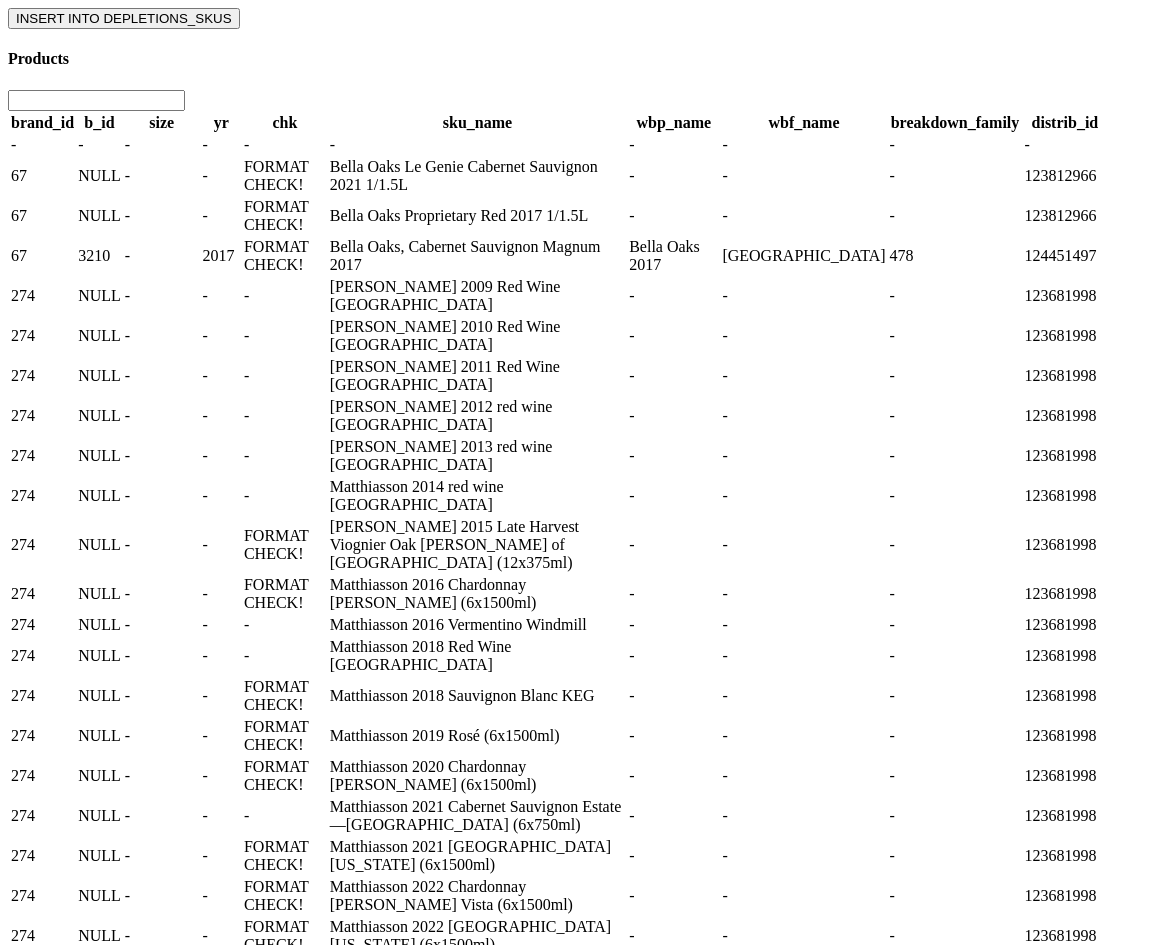 click on "NULL" at bounding box center [99, 295] 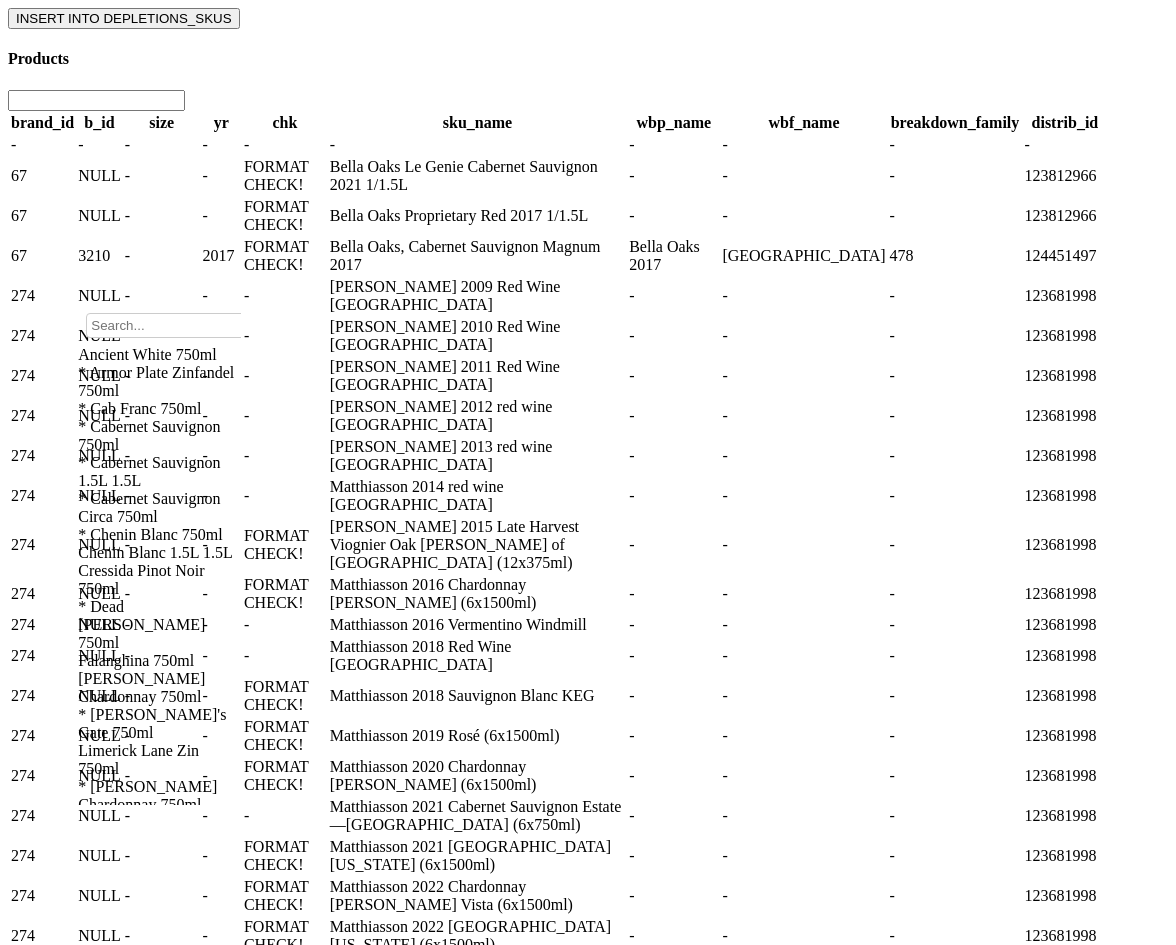 click on "3210" at bounding box center [94, 255] 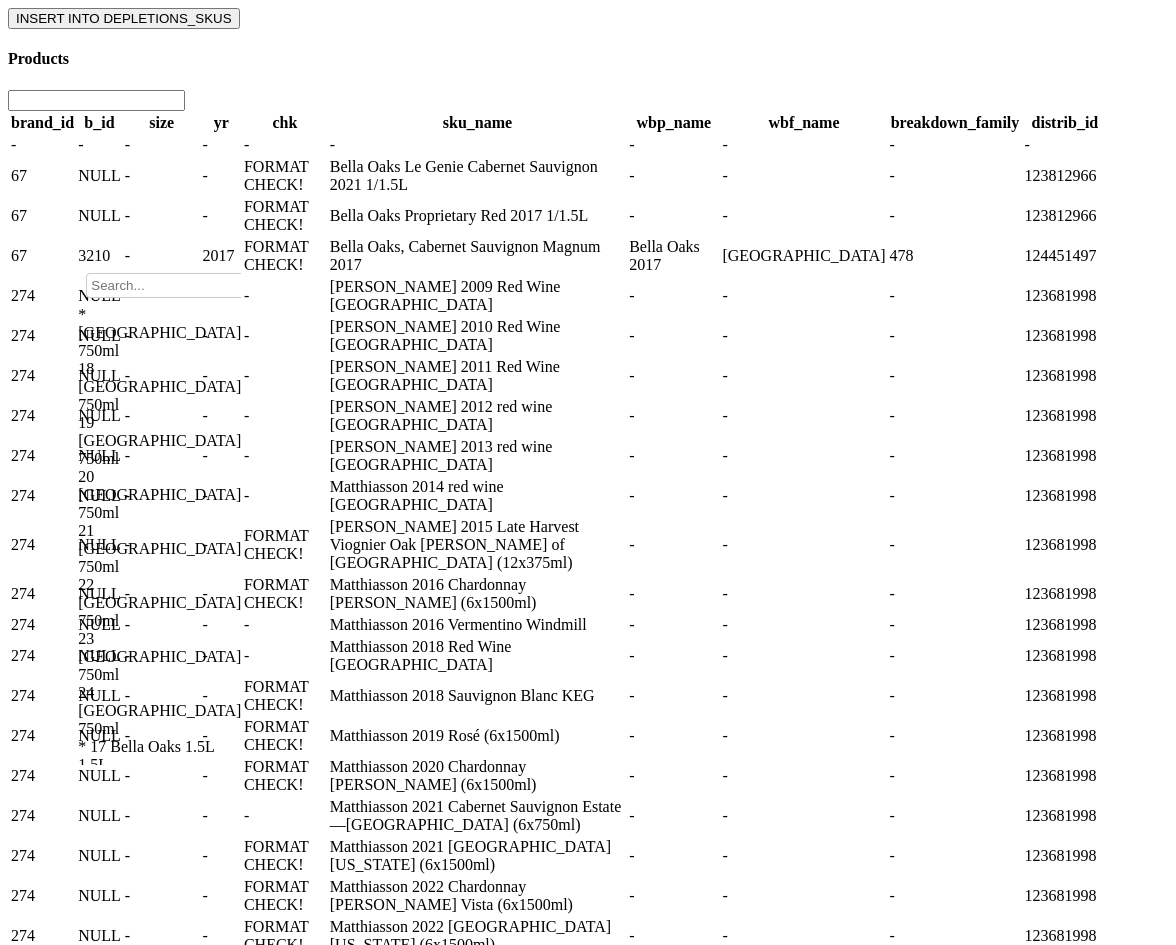 click on "NULL" at bounding box center (99, 215) 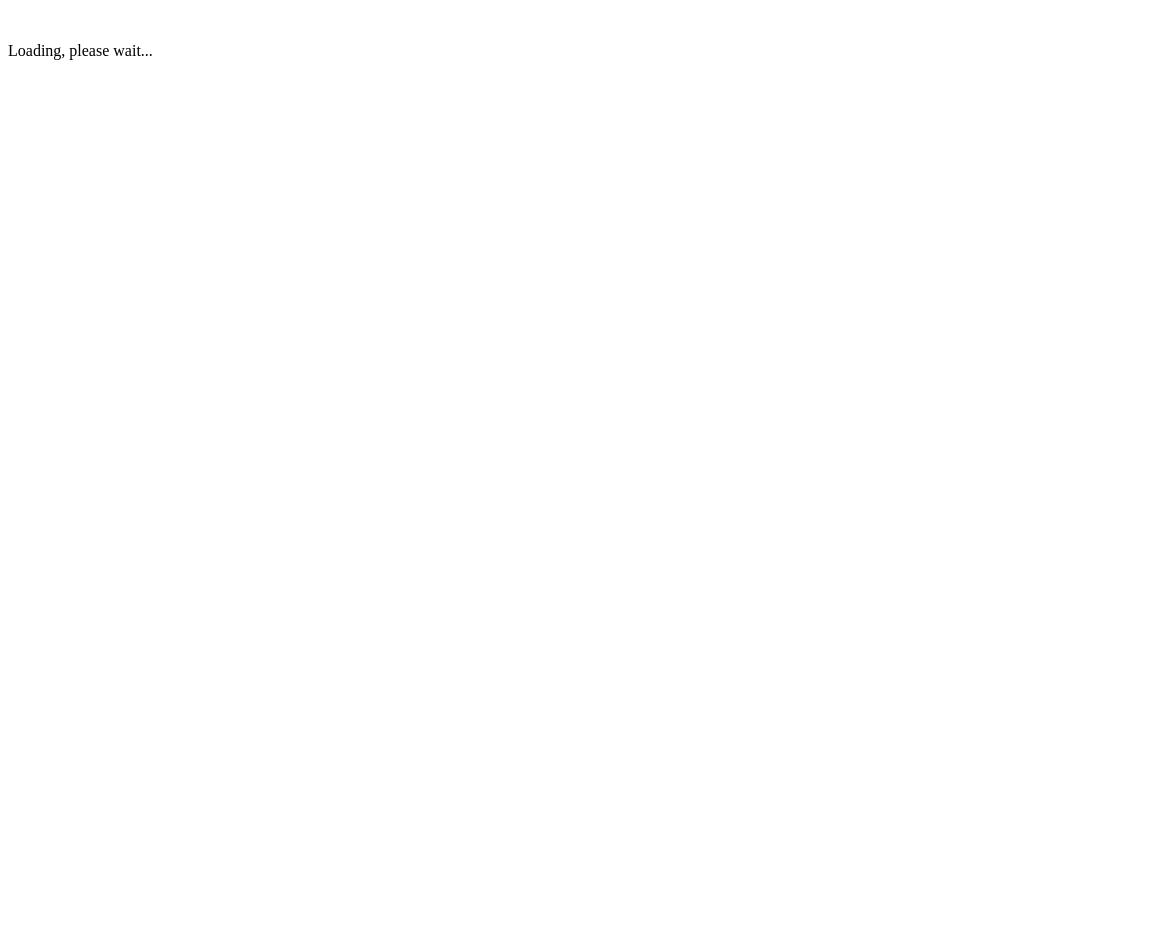 scroll, scrollTop: 0, scrollLeft: 0, axis: both 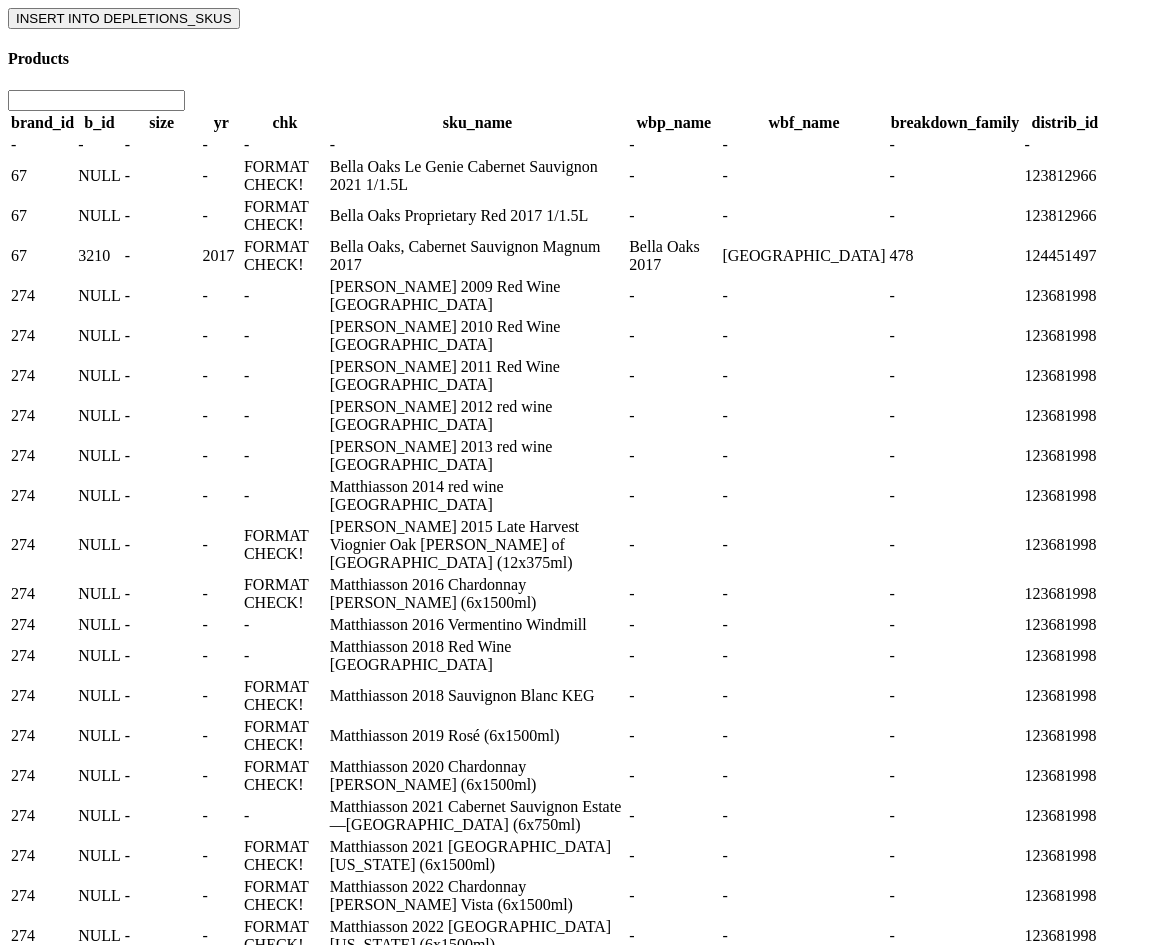 click on "3210" at bounding box center [94, 255] 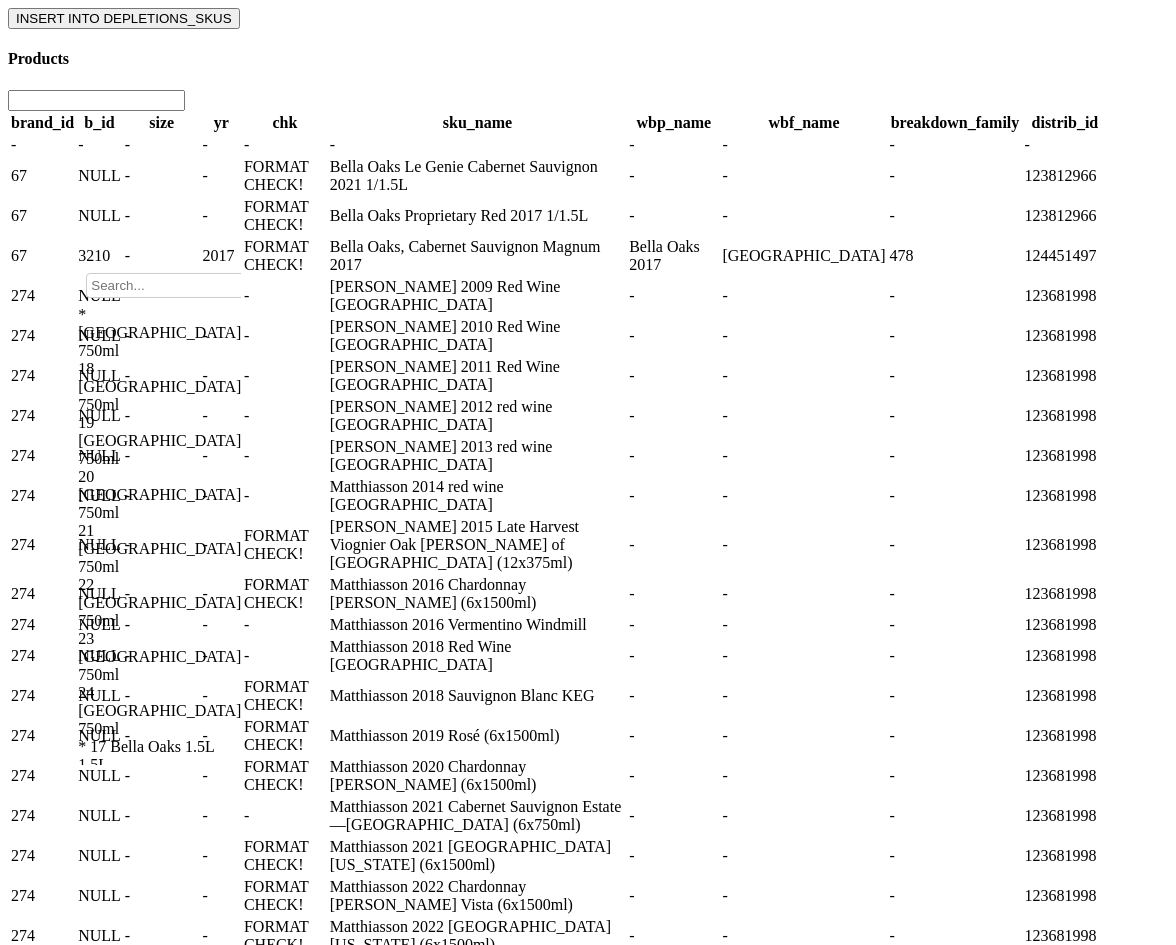 click on "NULL" at bounding box center (99, 215) 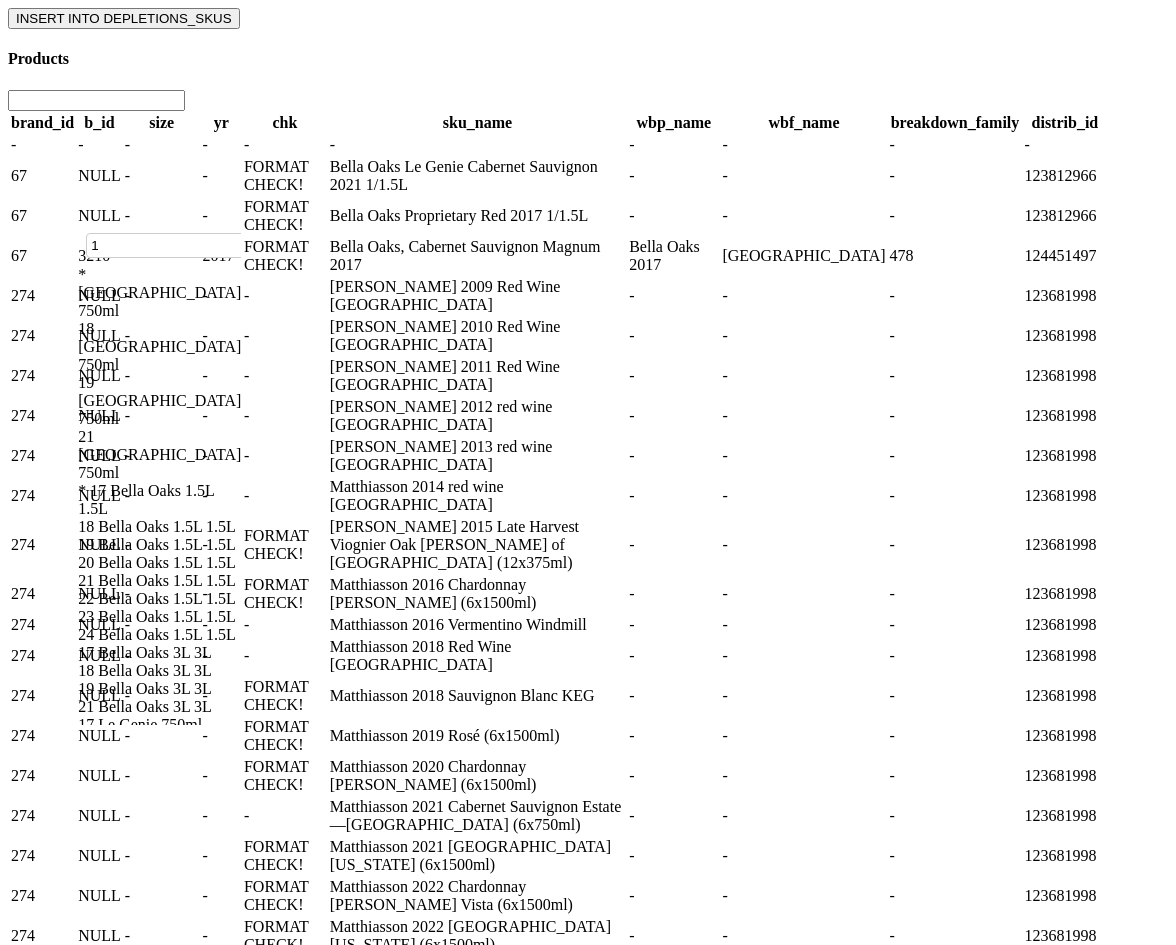 type on "17" 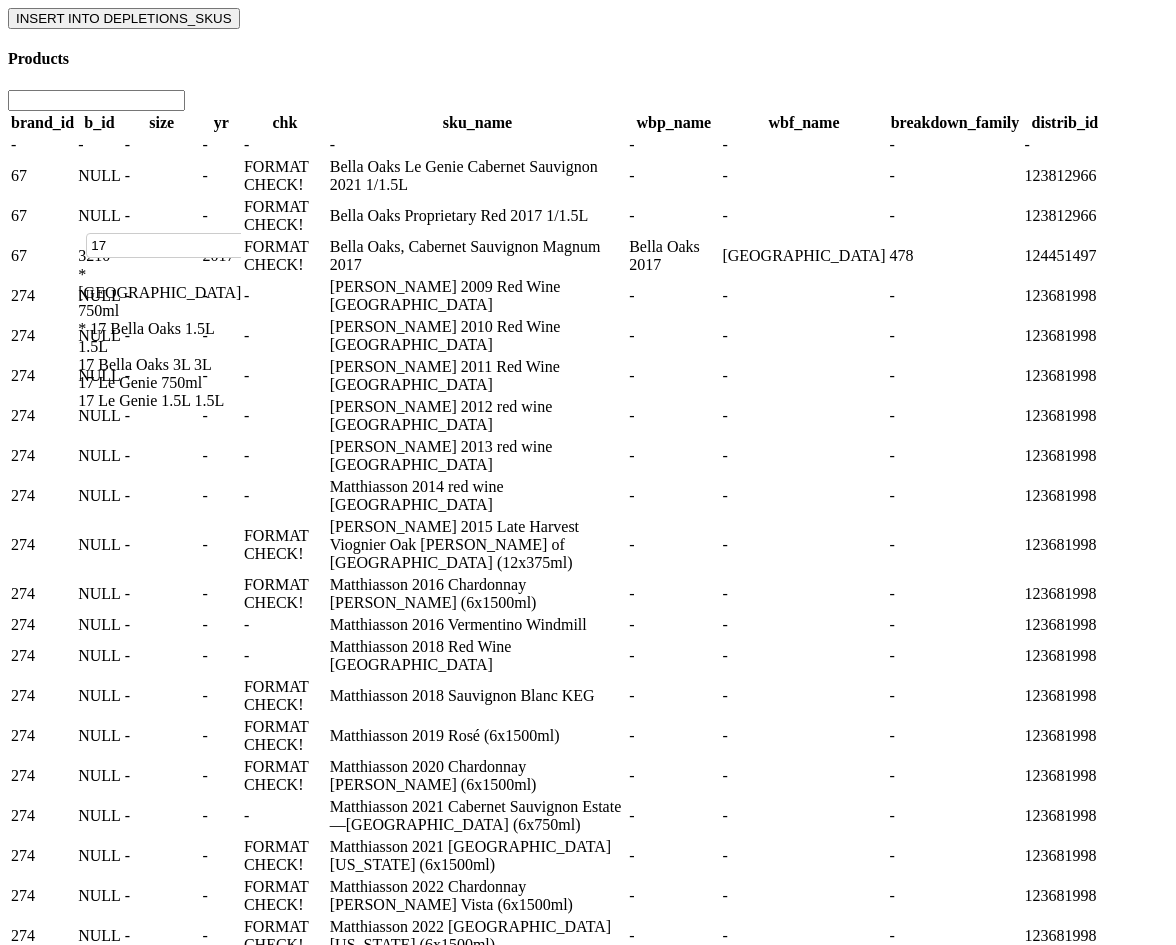 click on "NULL" at bounding box center [99, 175] 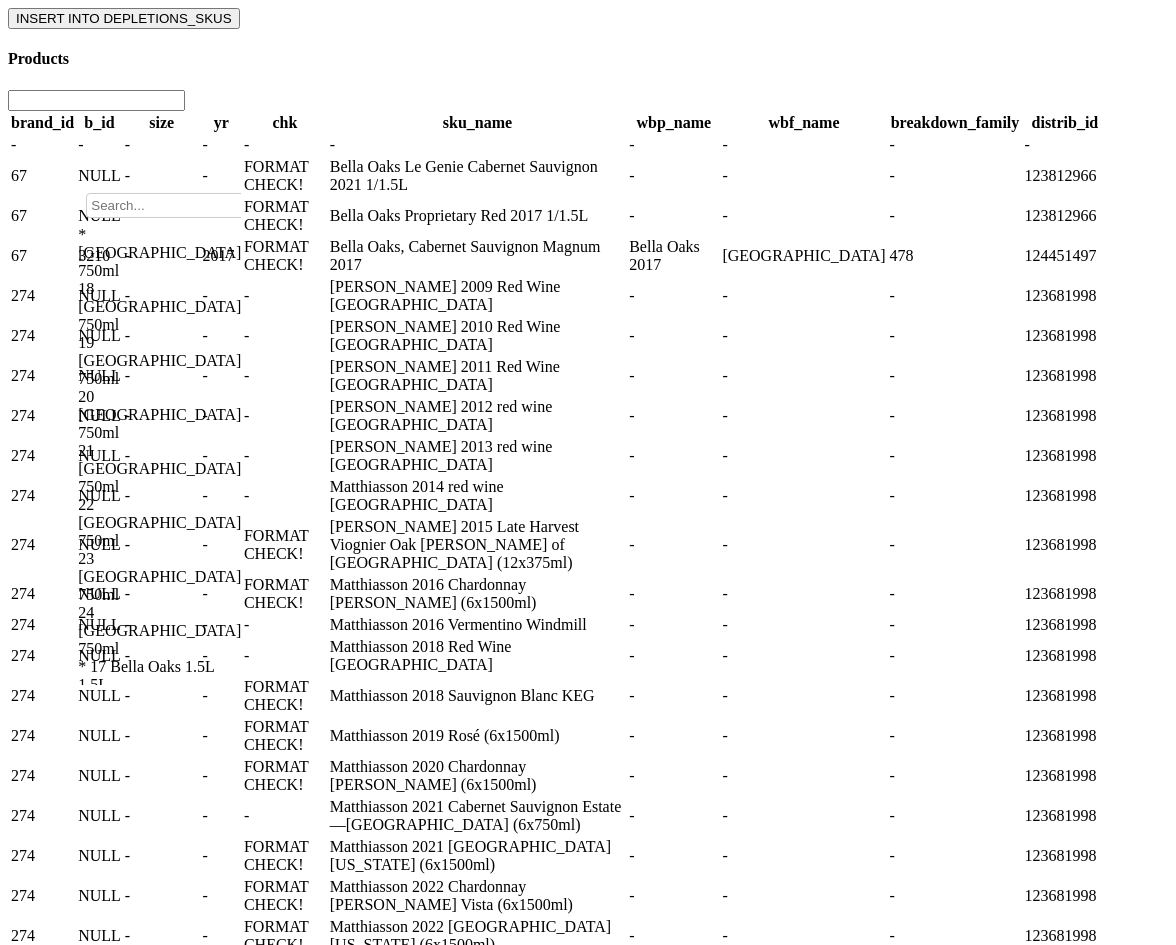 click on "-" at bounding box center (162, 176) 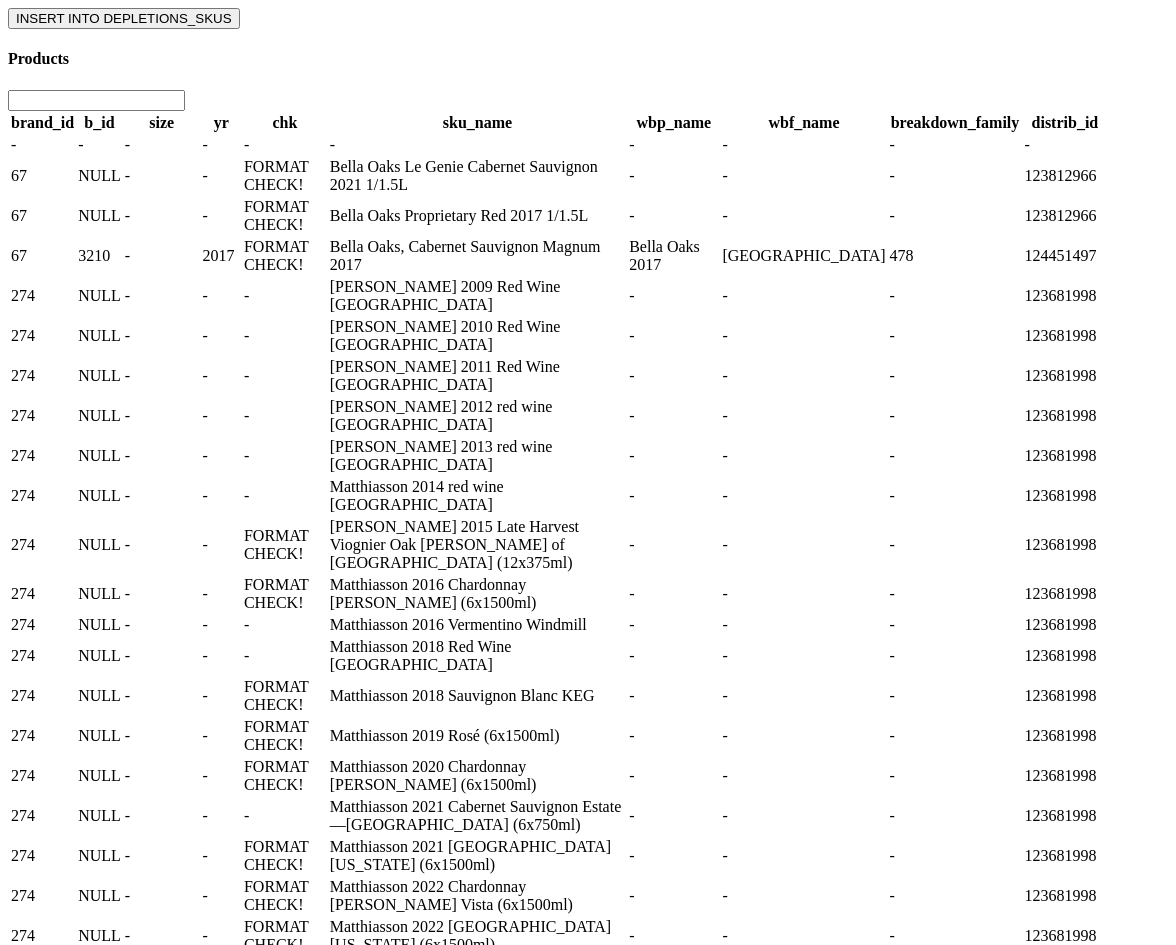 click on "NULL" at bounding box center (99, 295) 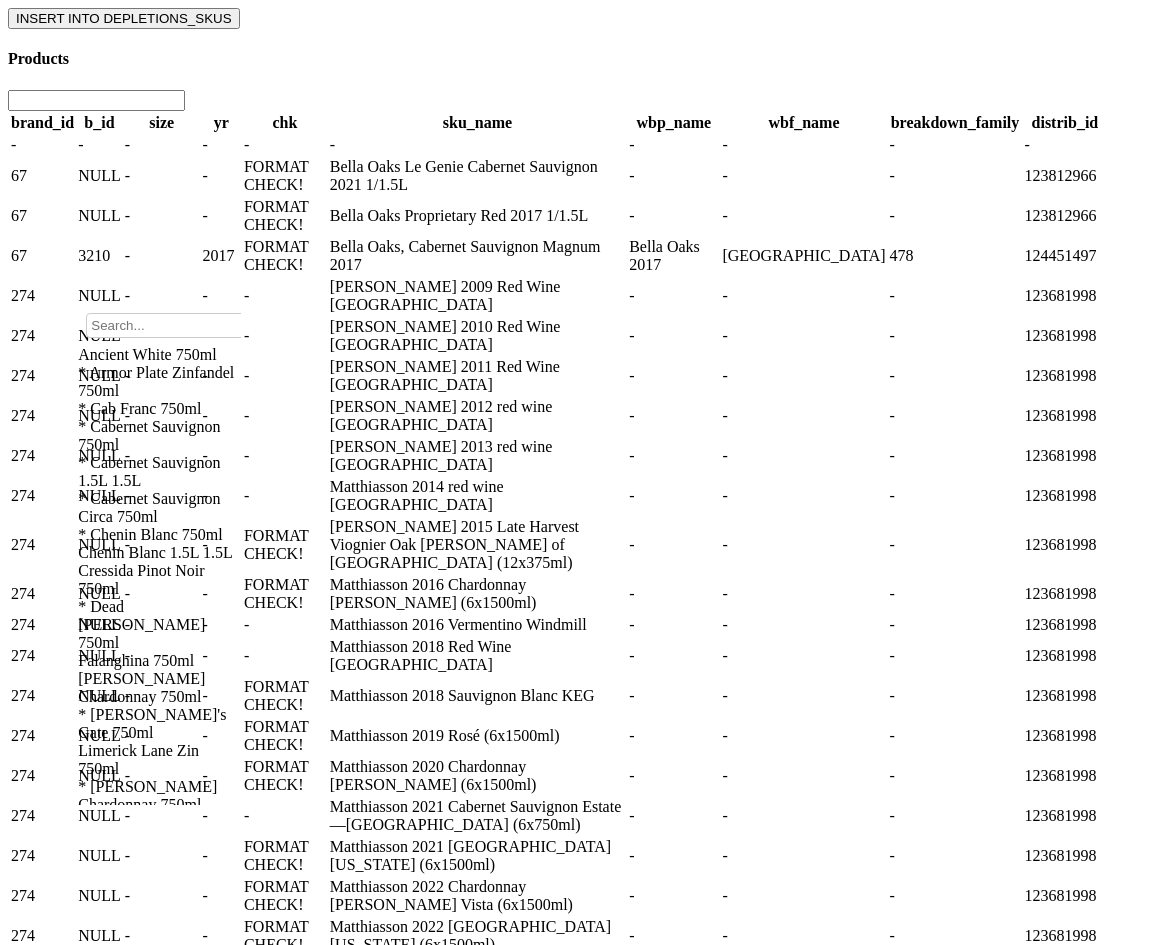 click on "274" at bounding box center [42, 416] 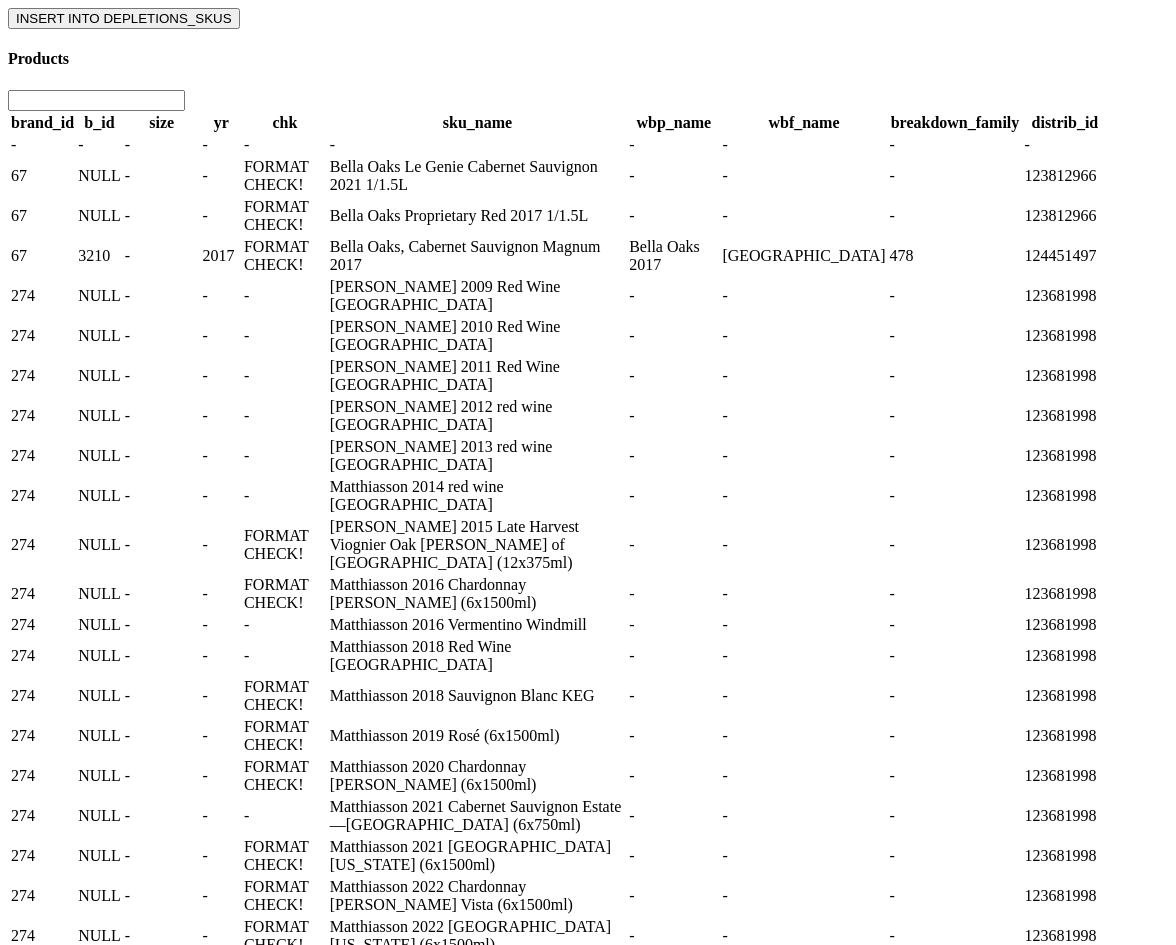 click on "NULL" at bounding box center (99, 455) 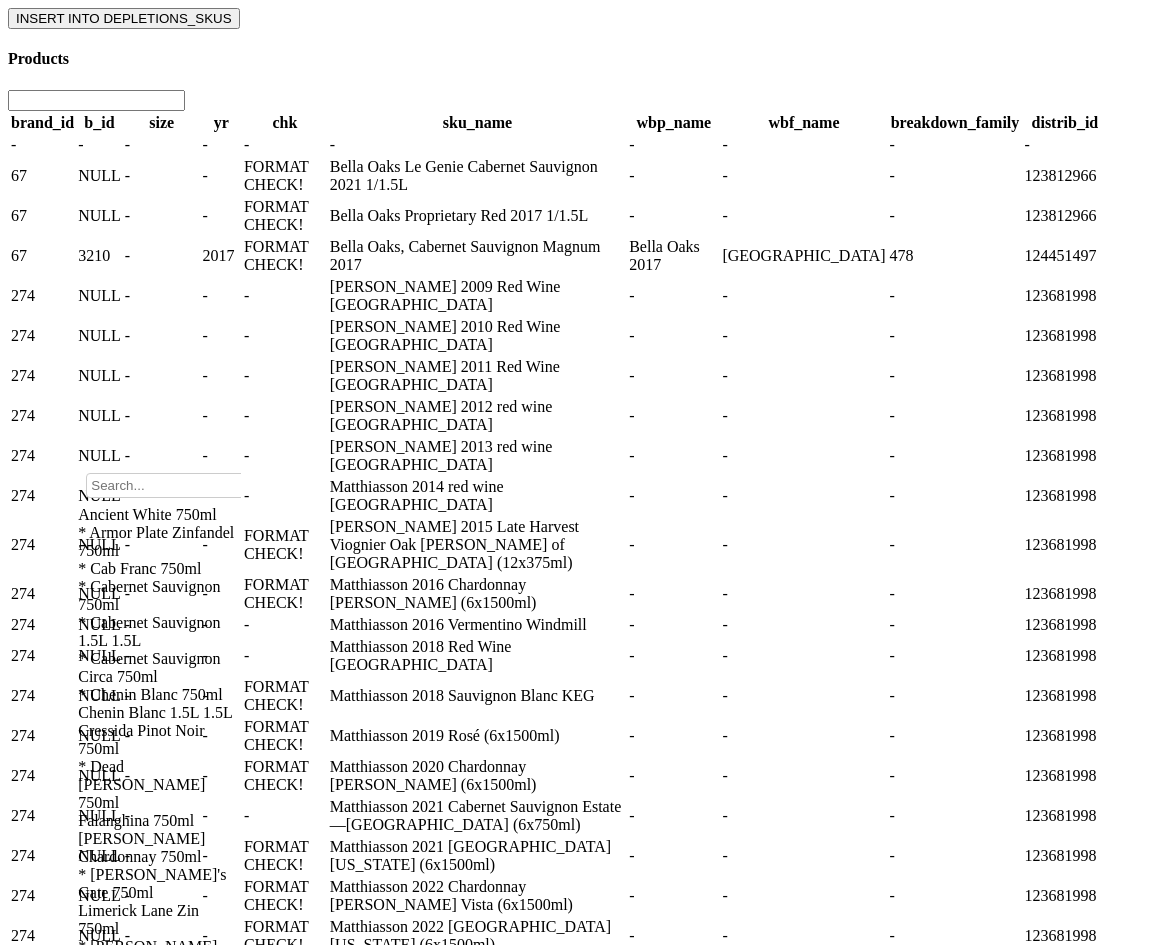 click on "274" at bounding box center (42, 456) 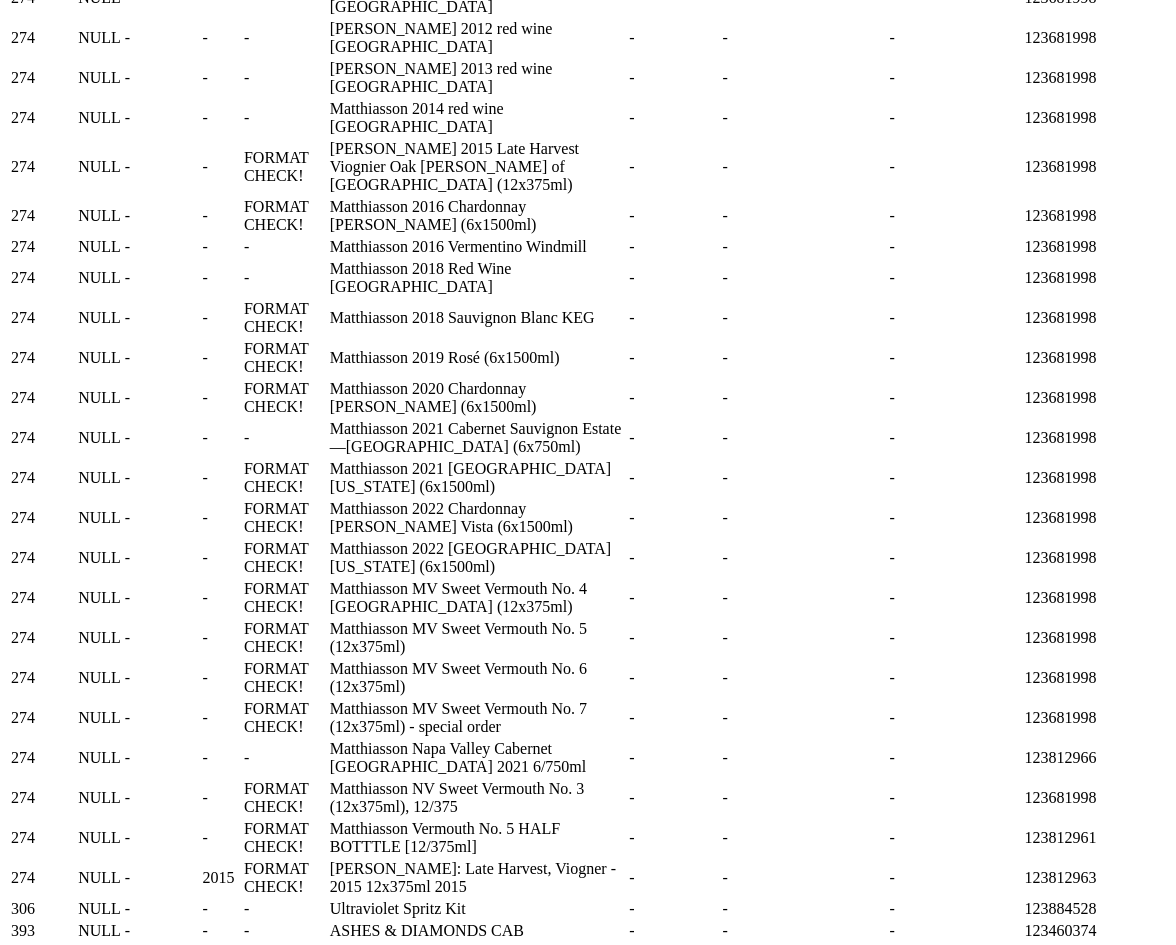 scroll, scrollTop: 397, scrollLeft: 0, axis: vertical 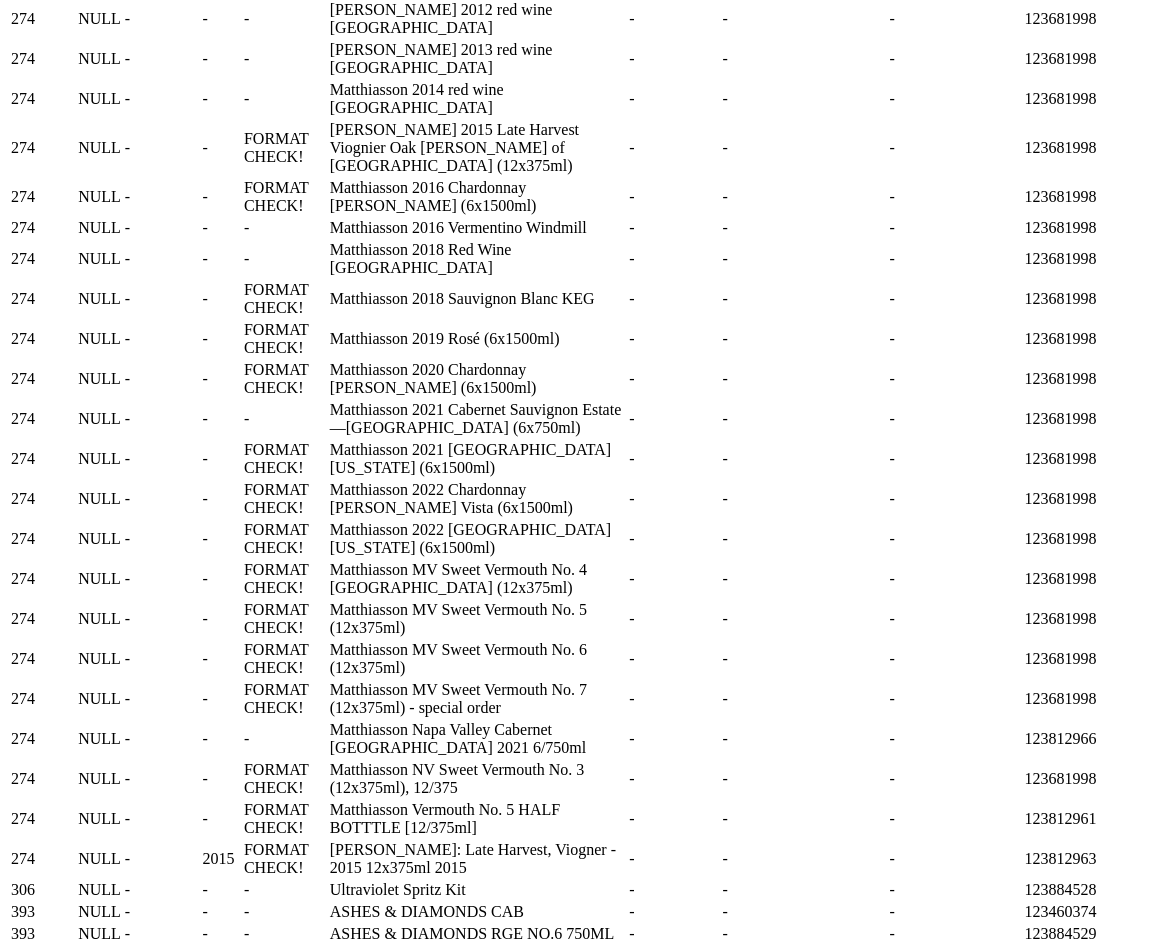 click on "NULL" at bounding box center (99, 418) 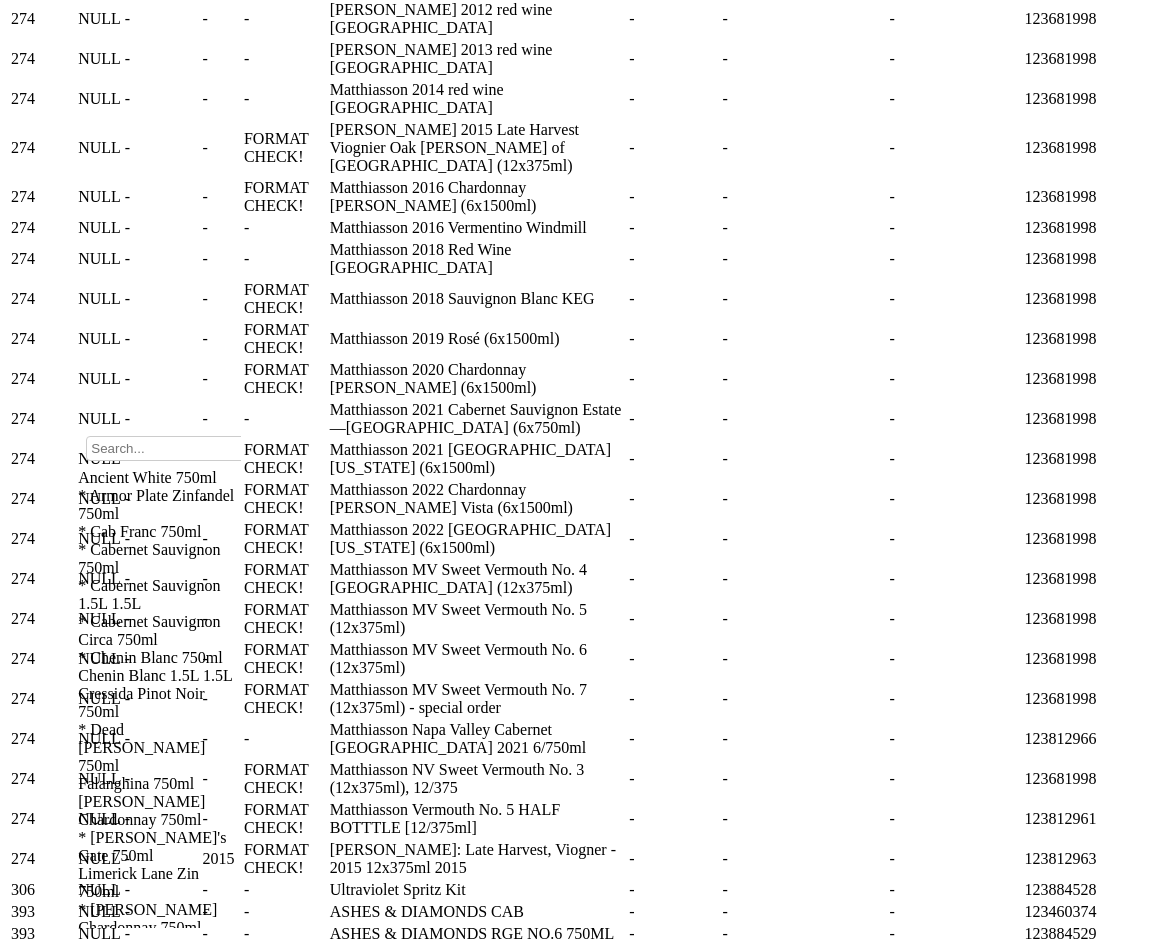 click on "274" at bounding box center (42, 419) 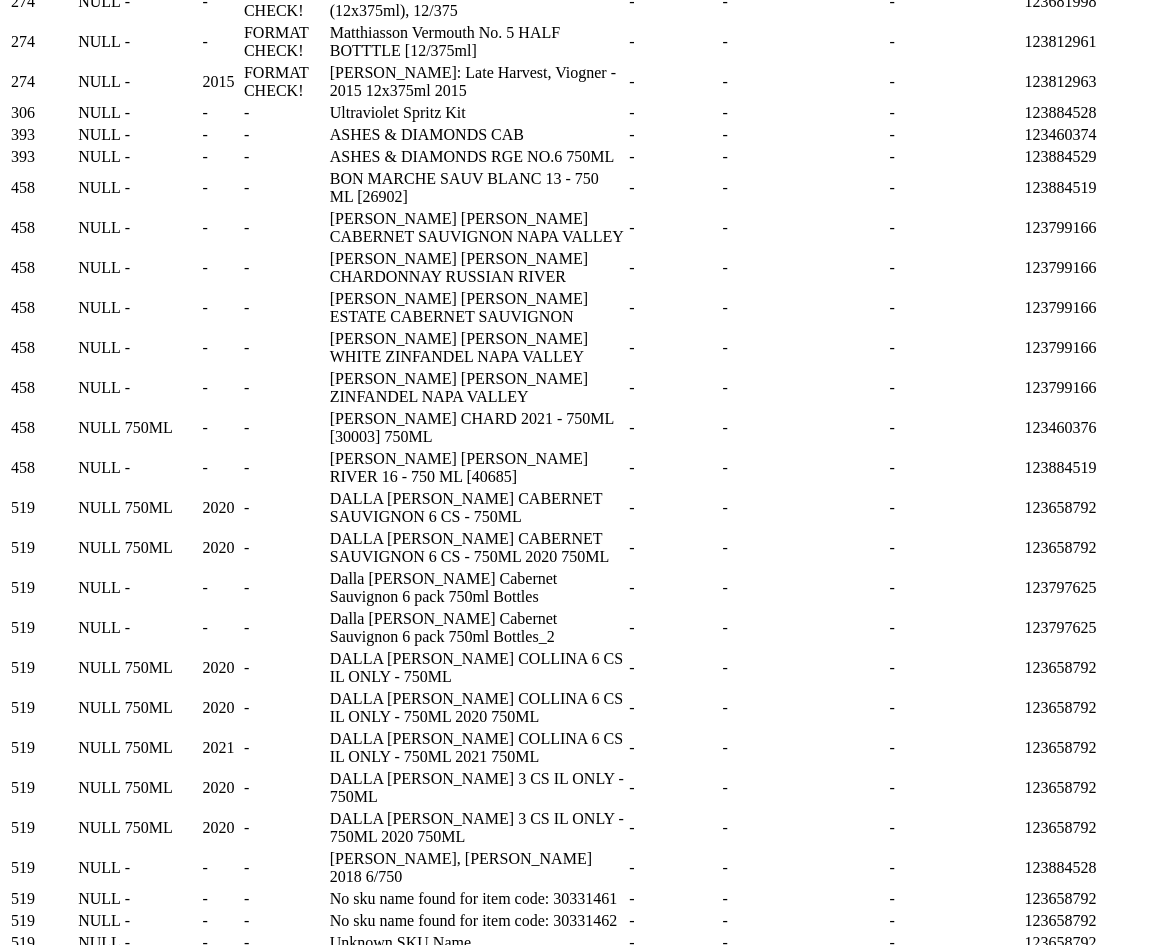 scroll, scrollTop: 1197, scrollLeft: 0, axis: vertical 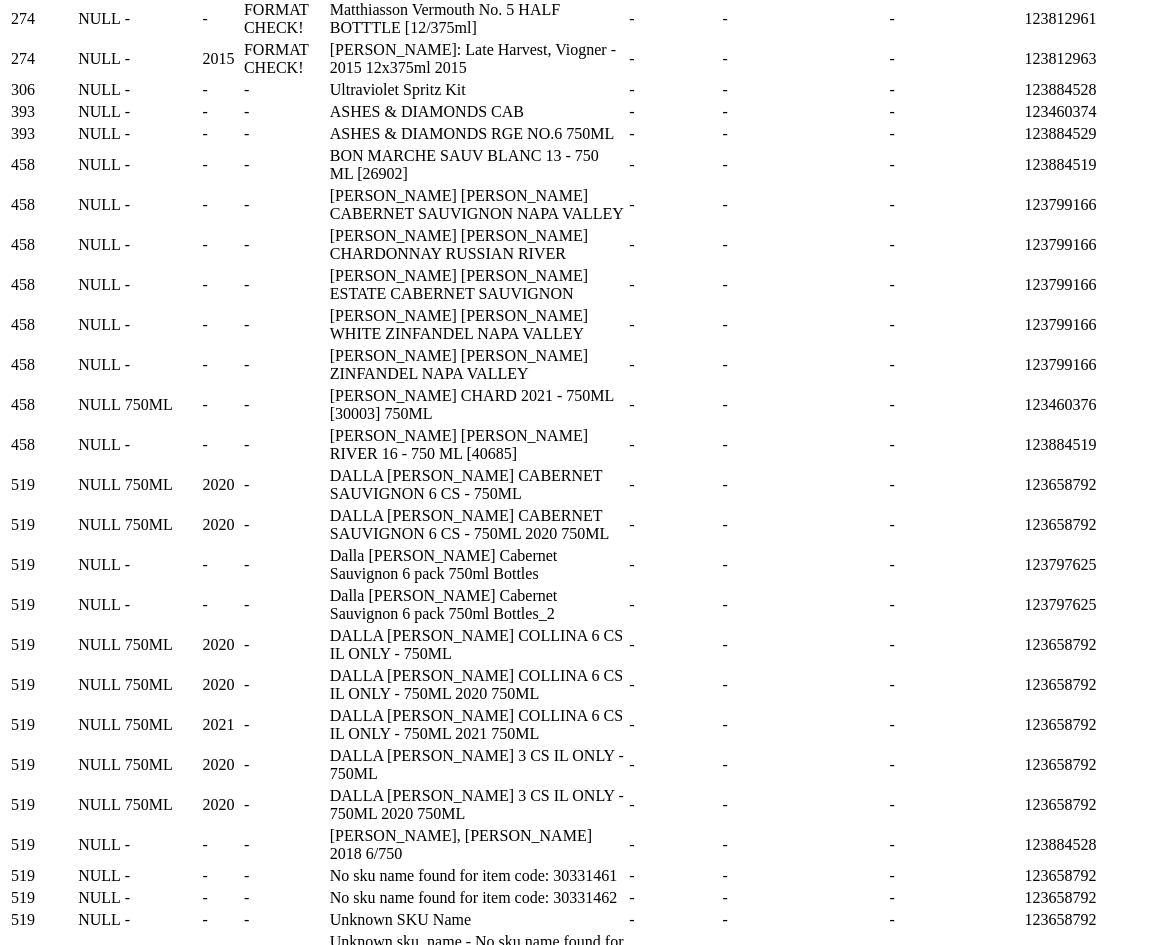 click on "NULL" at bounding box center (99, 89) 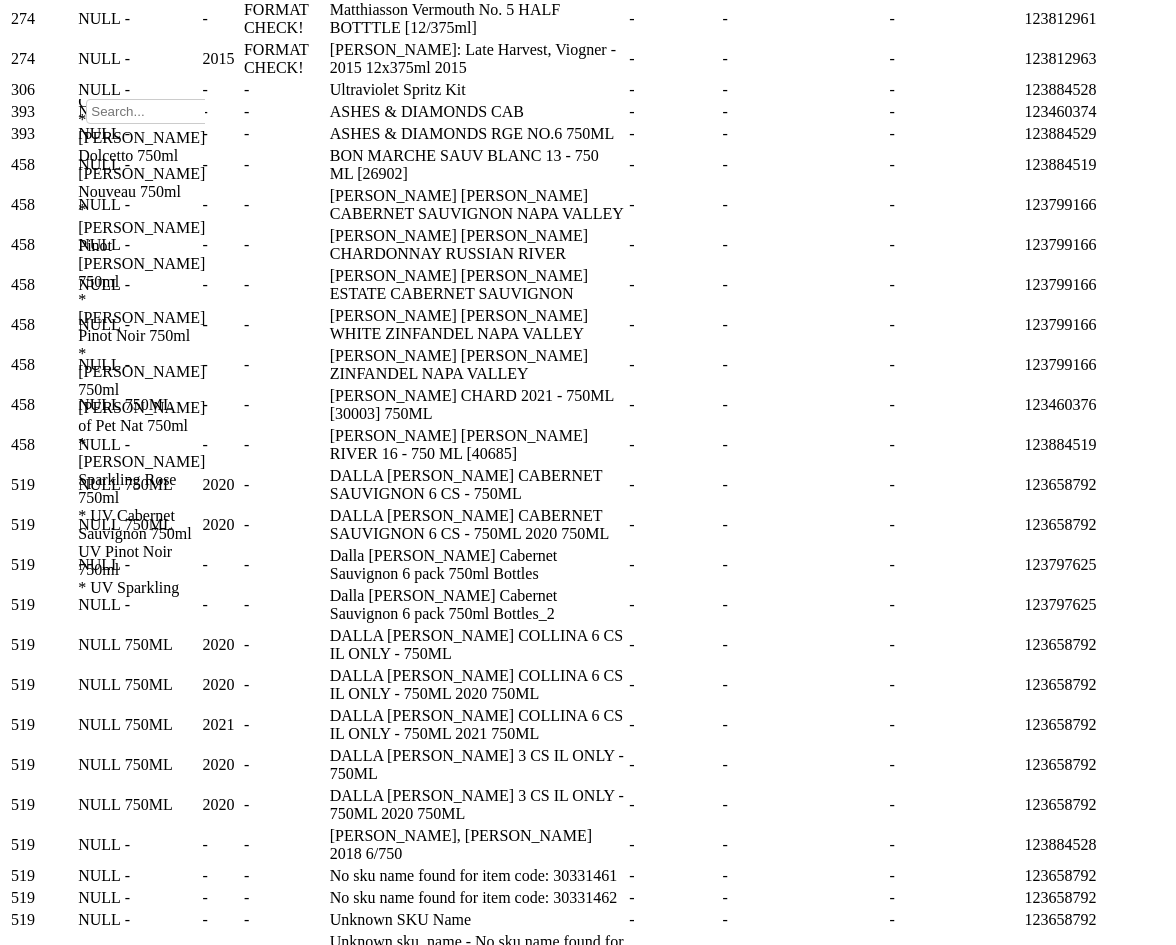 scroll, scrollTop: 368, scrollLeft: 0, axis: vertical 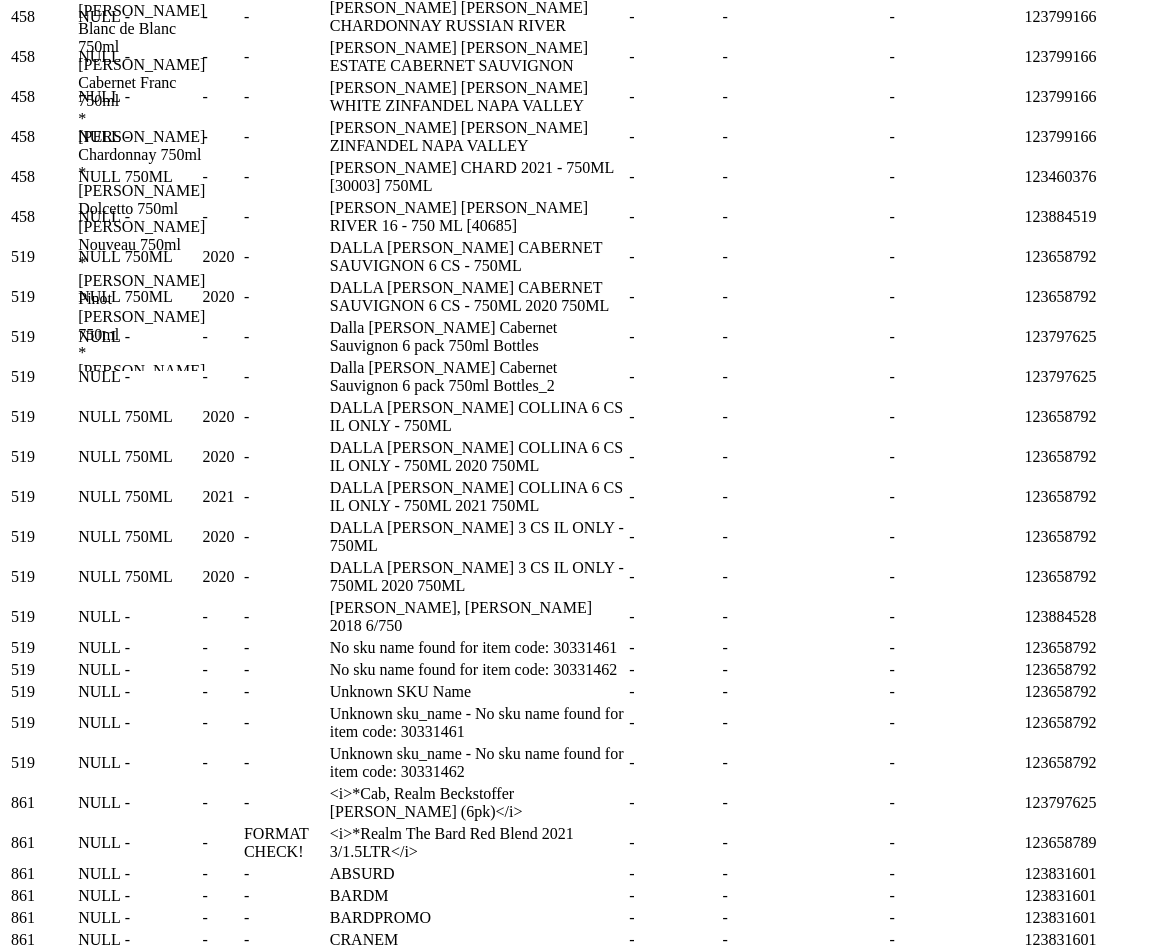 click on "Poe Cabernet Franc 750ml" at bounding box center [141, 83] 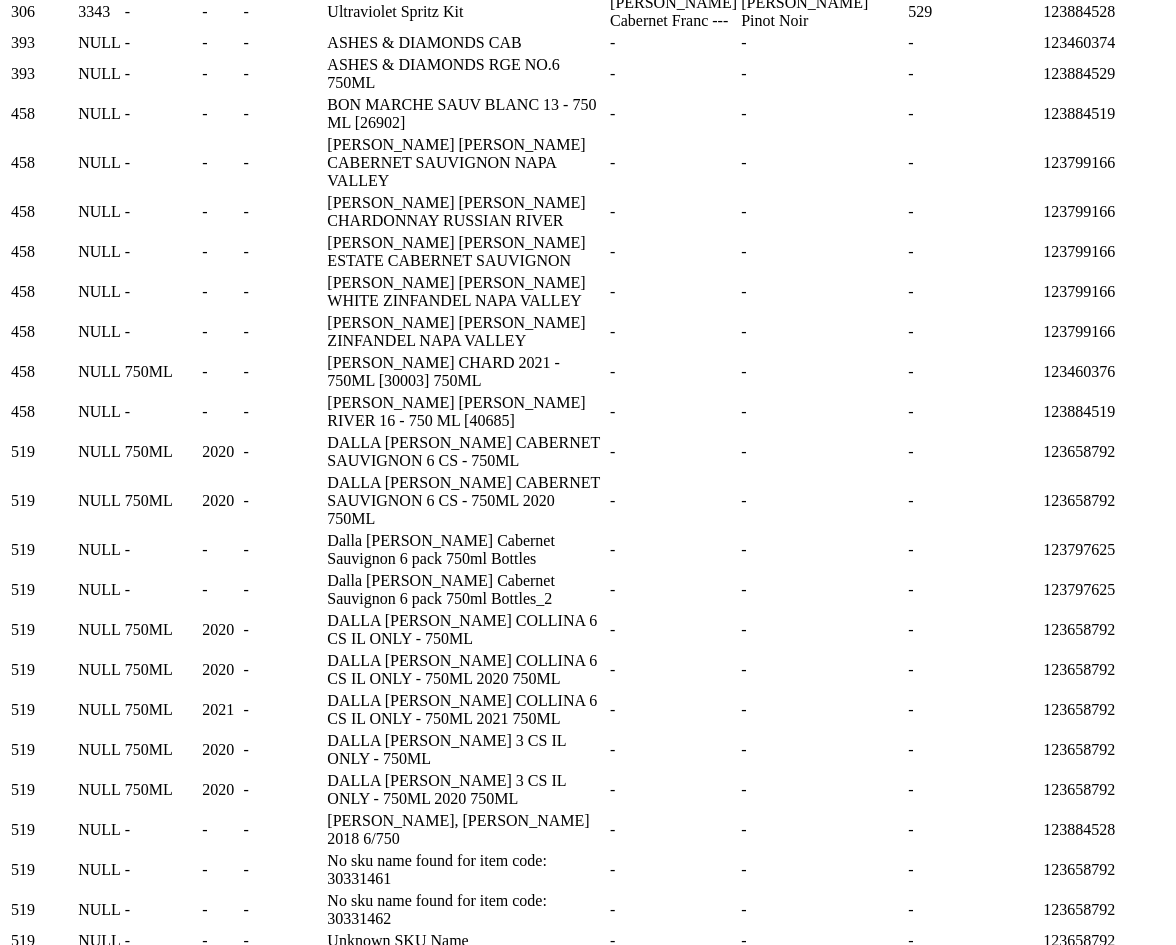 scroll, scrollTop: 1362, scrollLeft: 0, axis: vertical 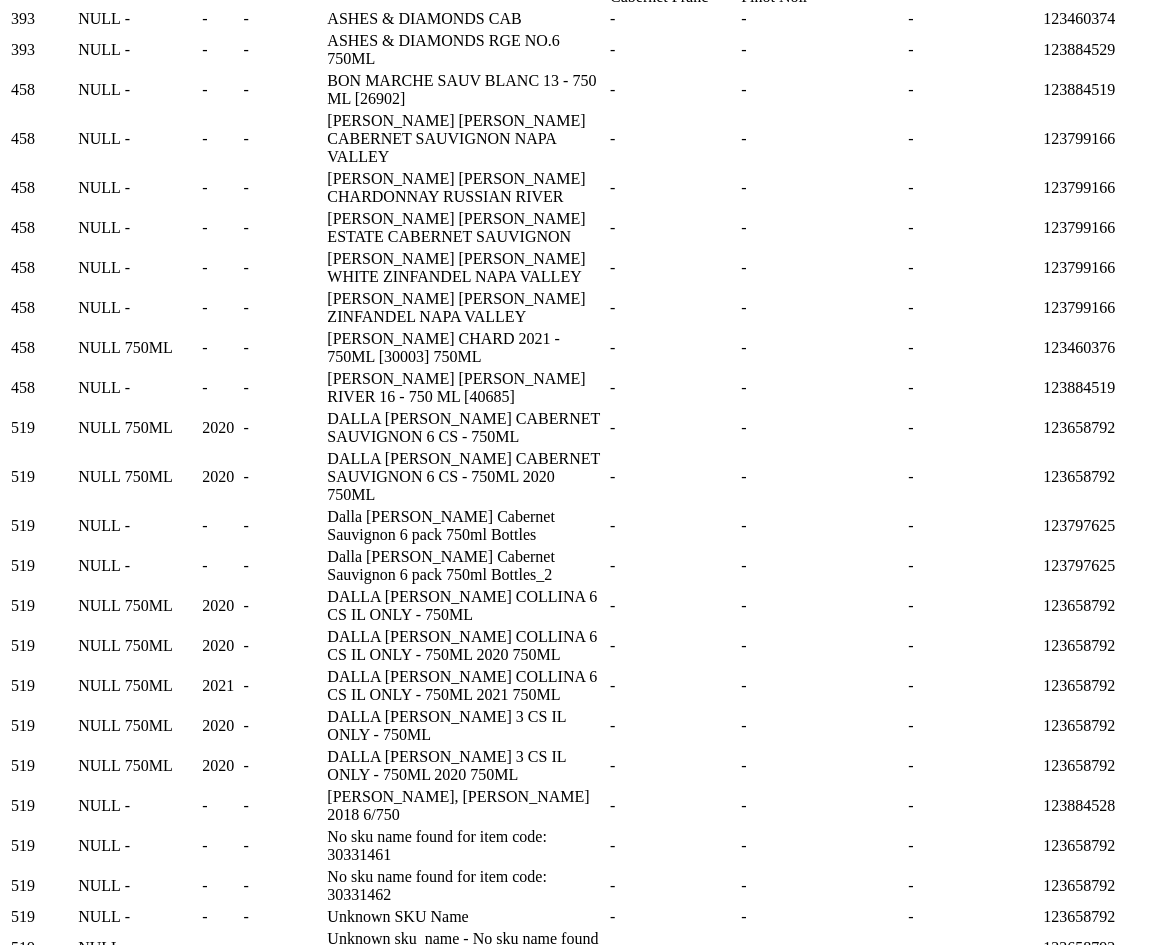 click on "NULL" at bounding box center [99, 18] 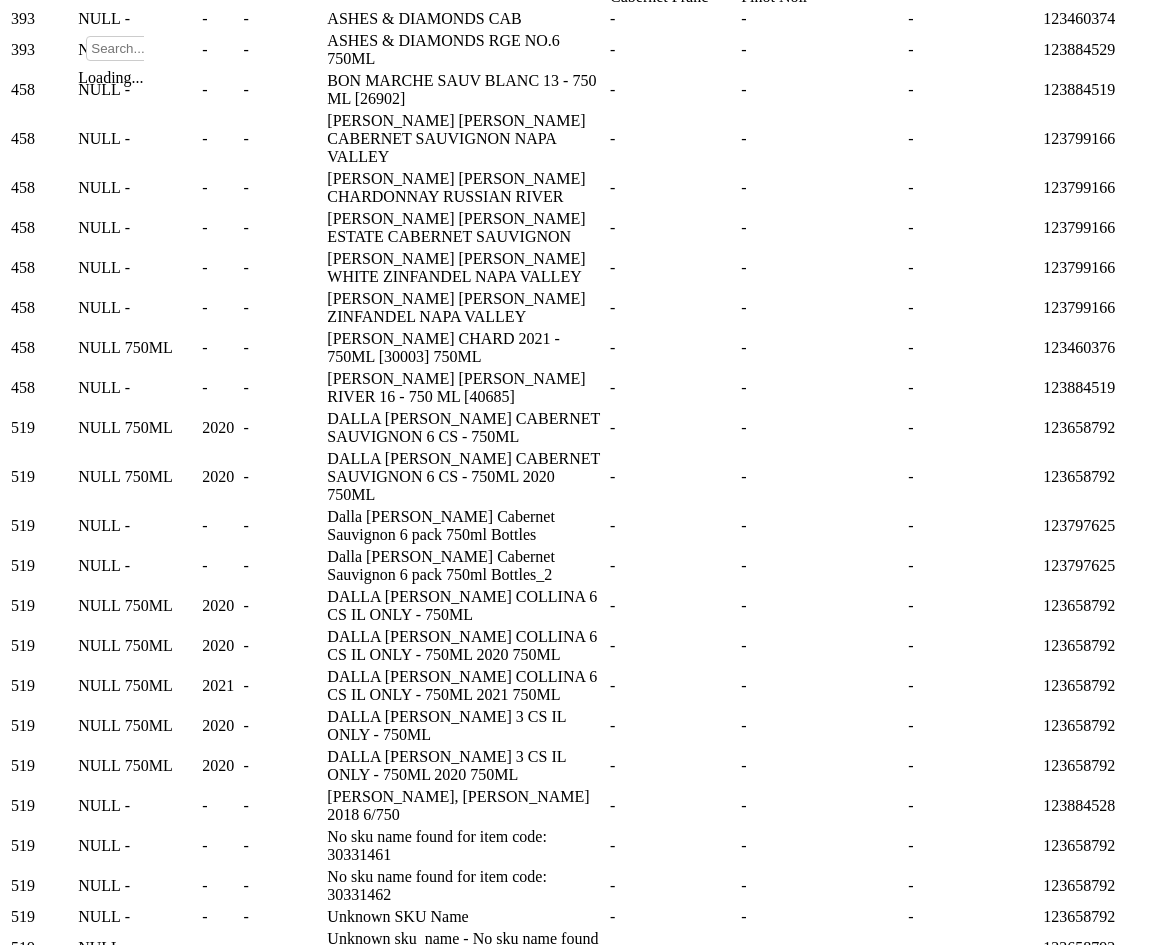 click on "NULL" at bounding box center (99, 18) 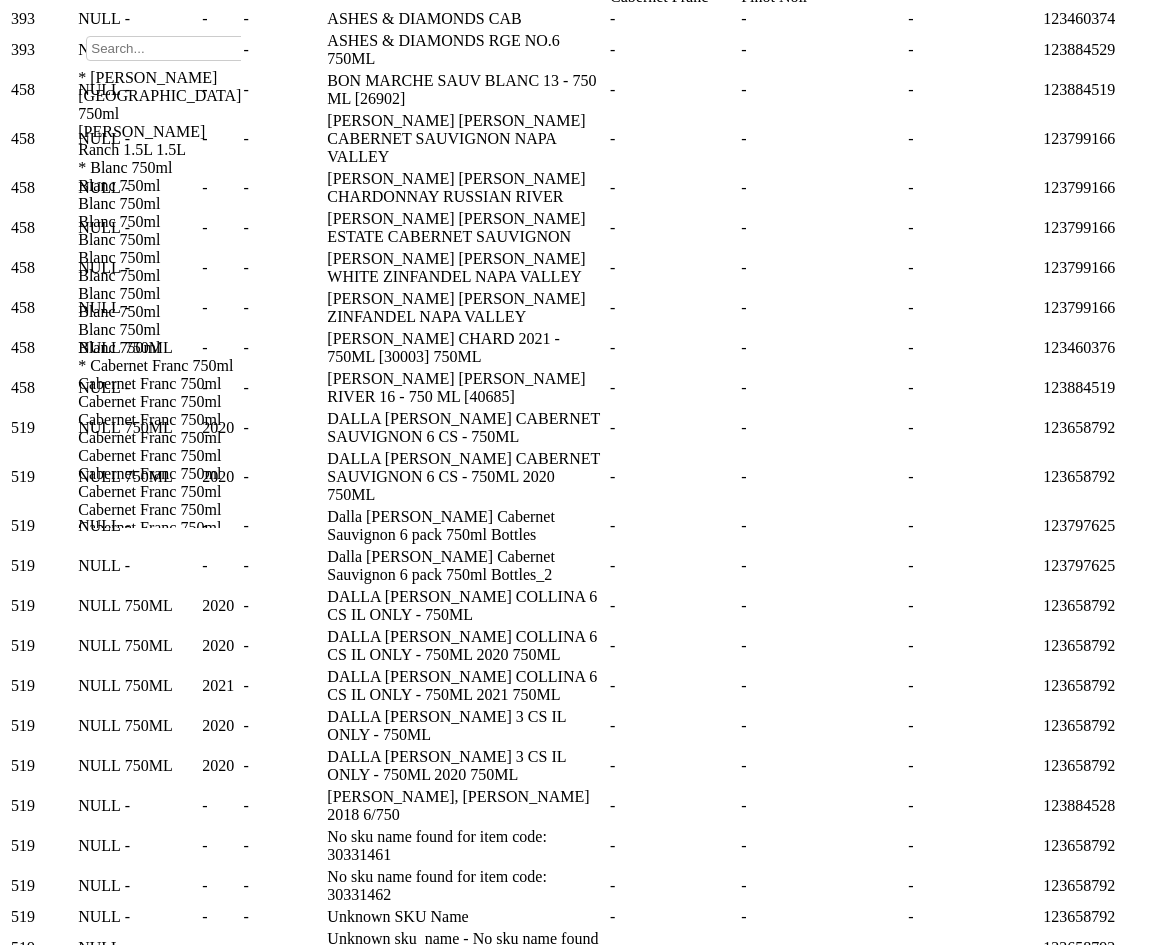 click on "NULL" at bounding box center (99, 18) 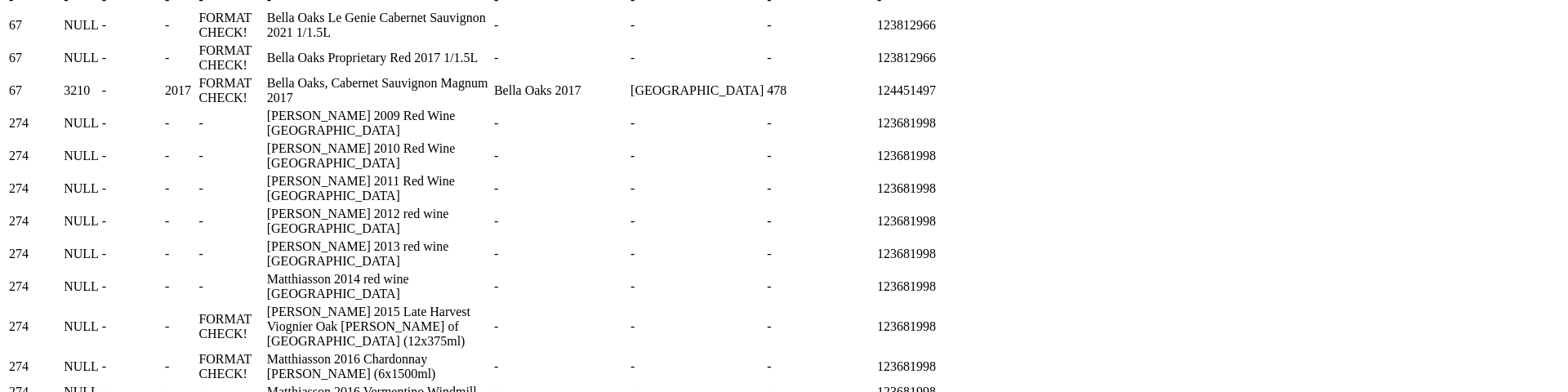 scroll, scrollTop: 0, scrollLeft: 0, axis: both 